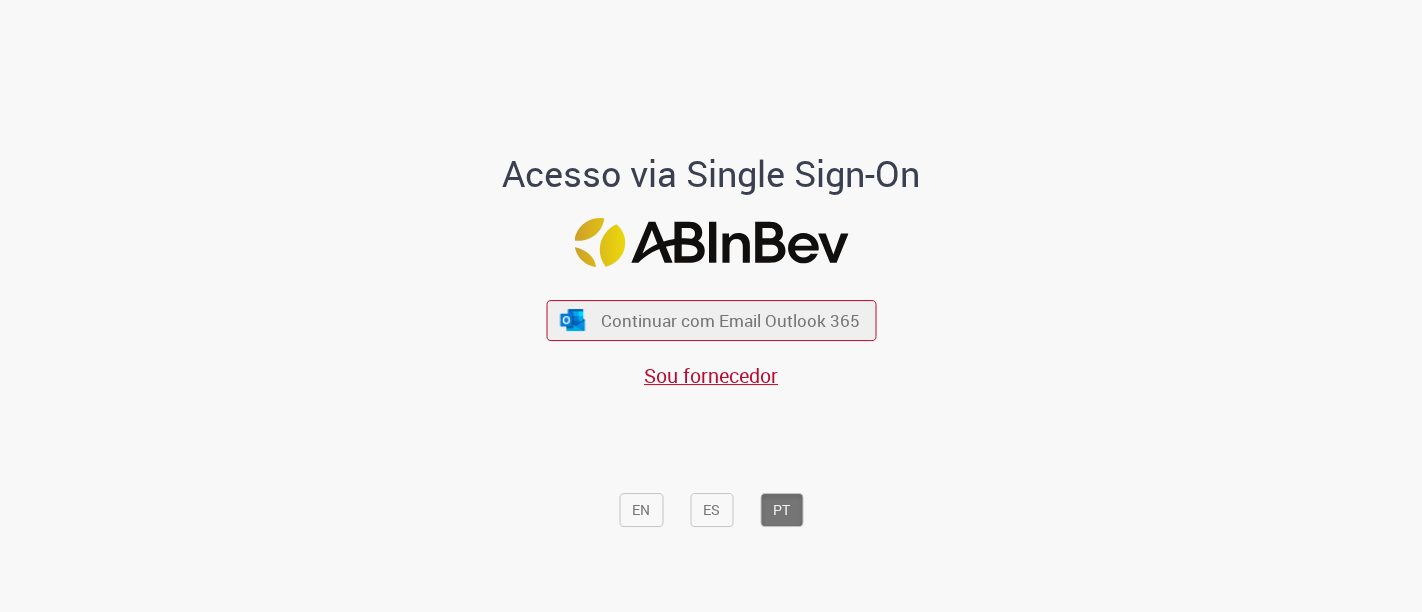scroll, scrollTop: 0, scrollLeft: 0, axis: both 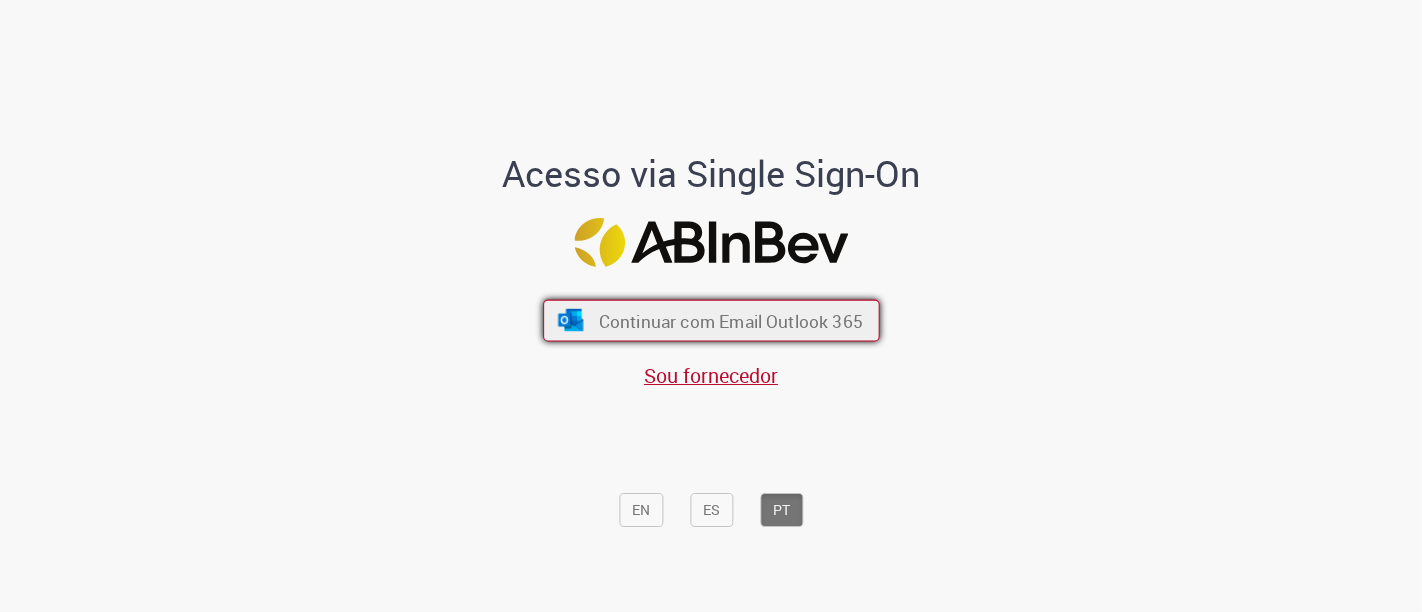 click on "Continuar com Email Outlook 365" at bounding box center (730, 320) 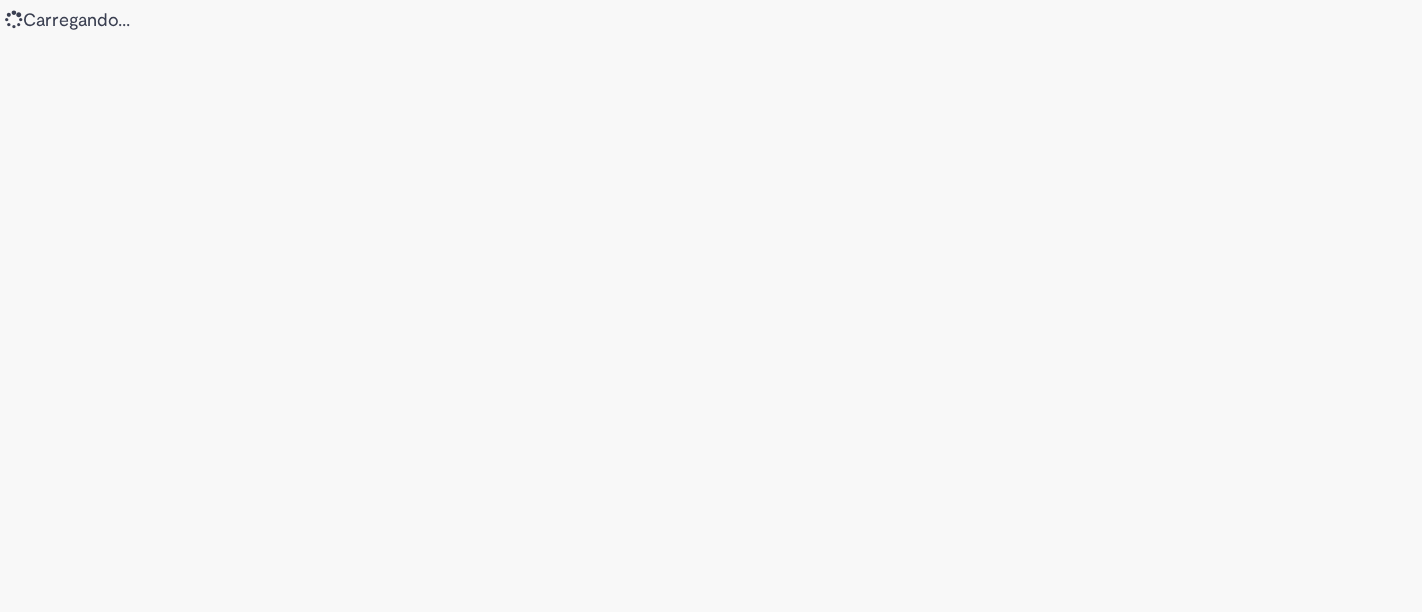 scroll, scrollTop: 0, scrollLeft: 0, axis: both 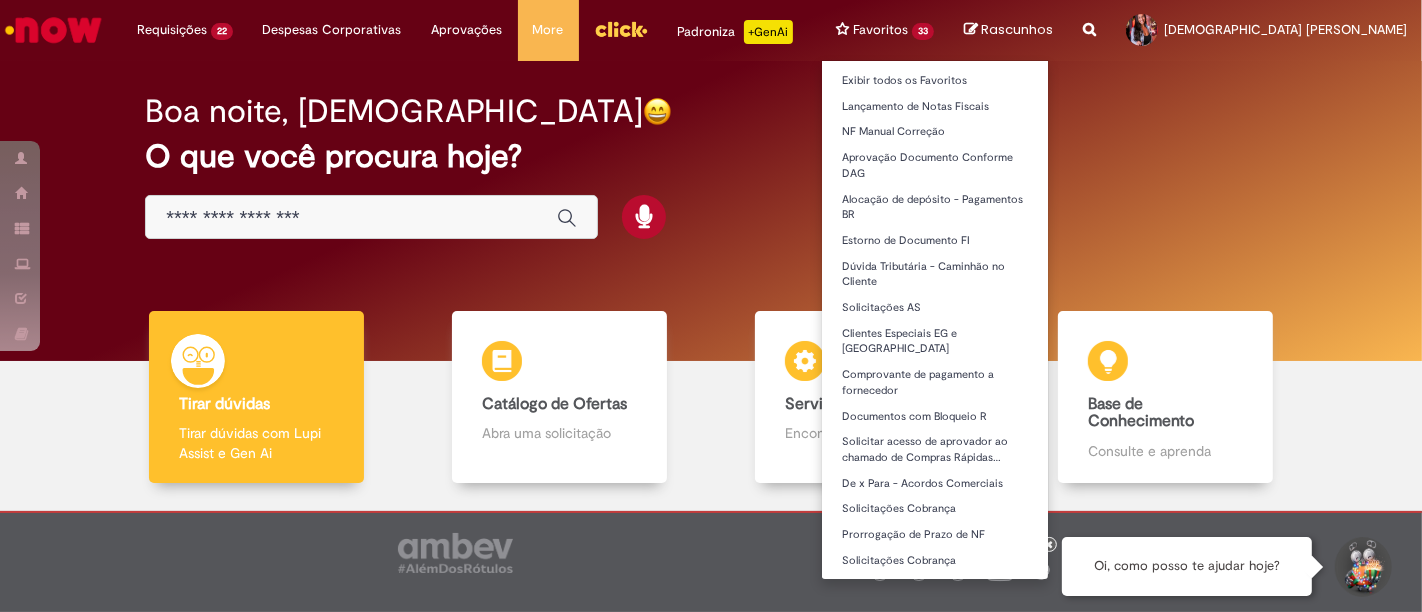 click on "Favoritos   33
Exibir todos os Favoritos
Lançamento de Notas Fiscais
NF Manual Correção
Aprovação Documento Conforme DAG
Alocação de depósito - Pagamentos BR
Estorno de Documento FI
Dúvida Tributária - Caminhão no Cliente
Solicitações AS
Clientes Especiais EG e AS
Comprovante de pagamento a fornecedor
Documentos com Bloqueio R
Solicitar acesso de aprovador ao chamado de Compras Rápidas…
De x Para - Acordos Comerciais
Solicitações Cobrança
Prorrogação de Prazo de NF
Solicitações Cobrança
Consulta Serasa
Incidentes Service Now
Cadastro de dados Bancários
Solicitações de Comodato
GD - Busca Docs
Aprovação Documento Conforme DAG" at bounding box center (885, 30) 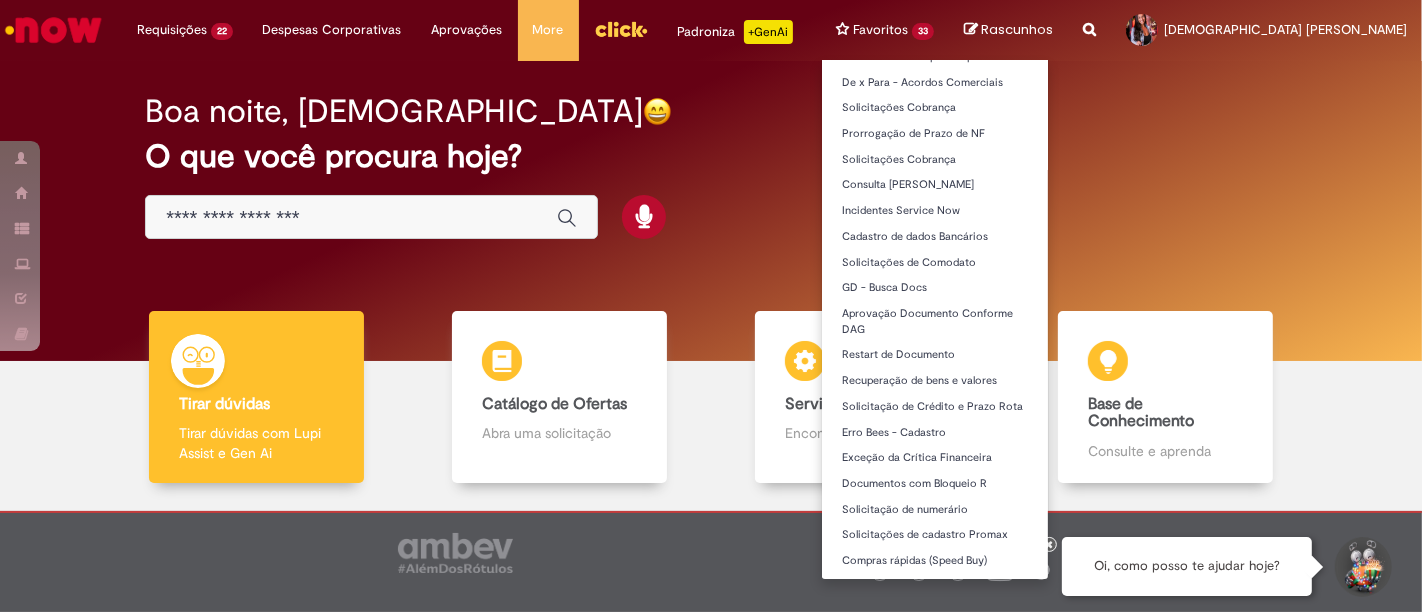 scroll, scrollTop: 412, scrollLeft: 0, axis: vertical 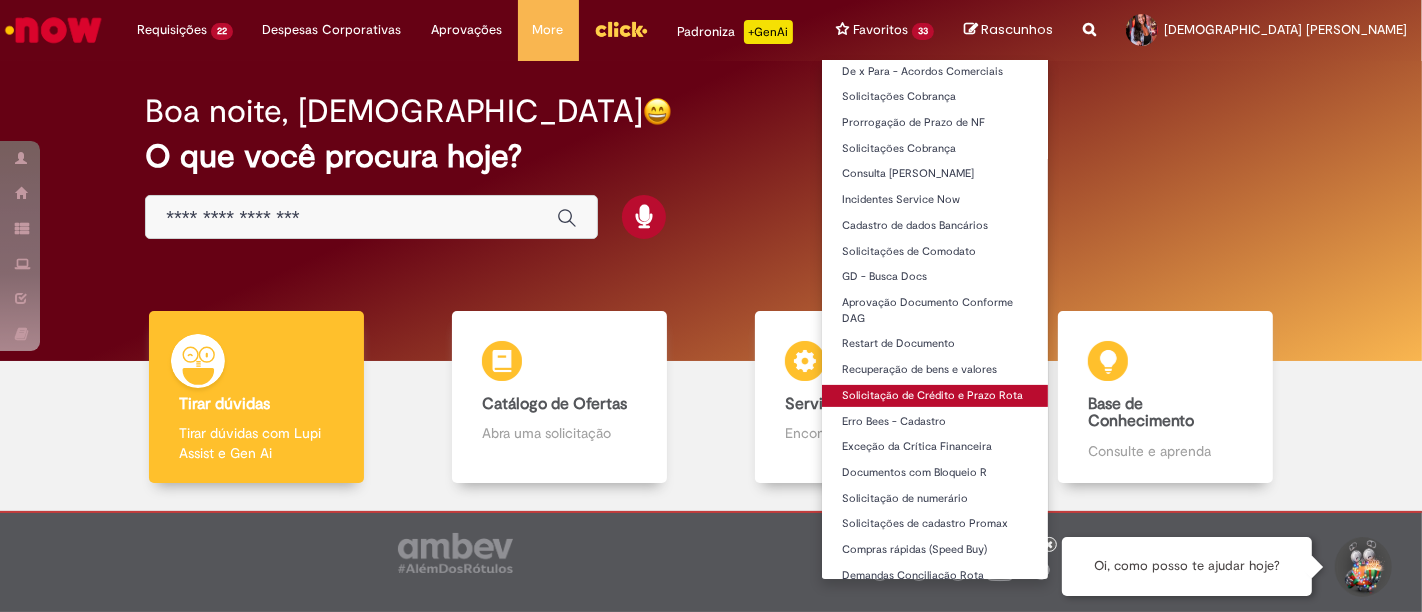 click on "Solicitação de Crédito e Prazo Rota" at bounding box center (935, 396) 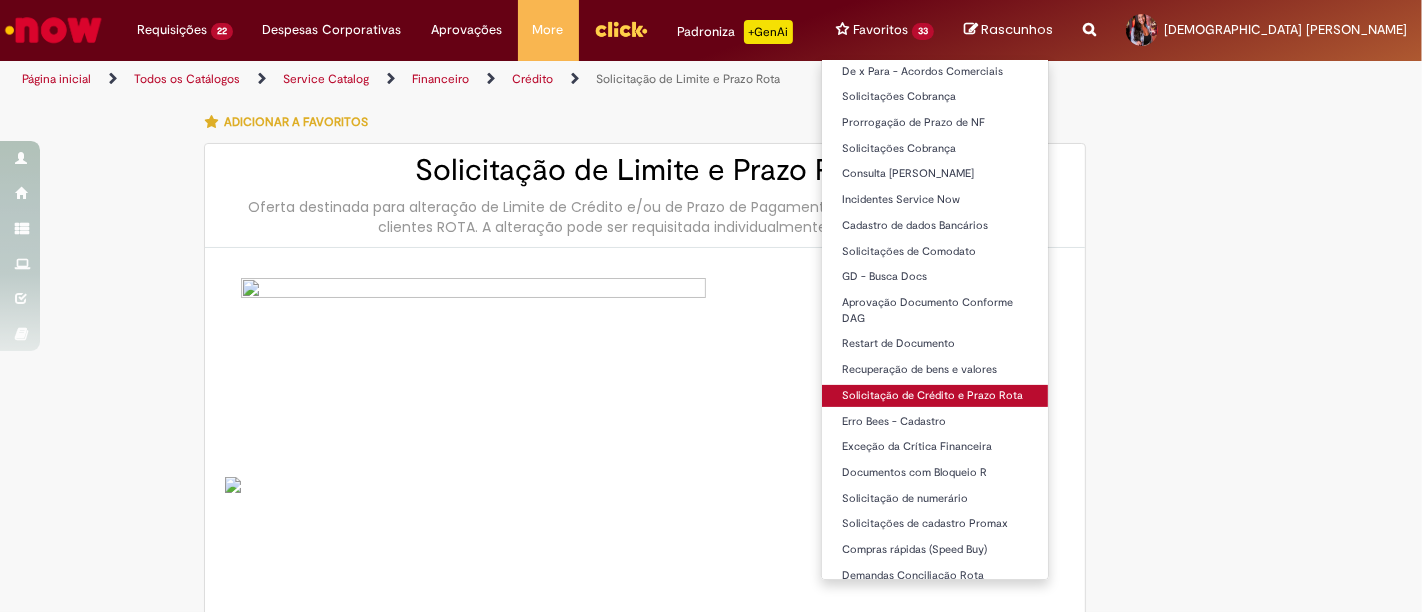 type on "********" 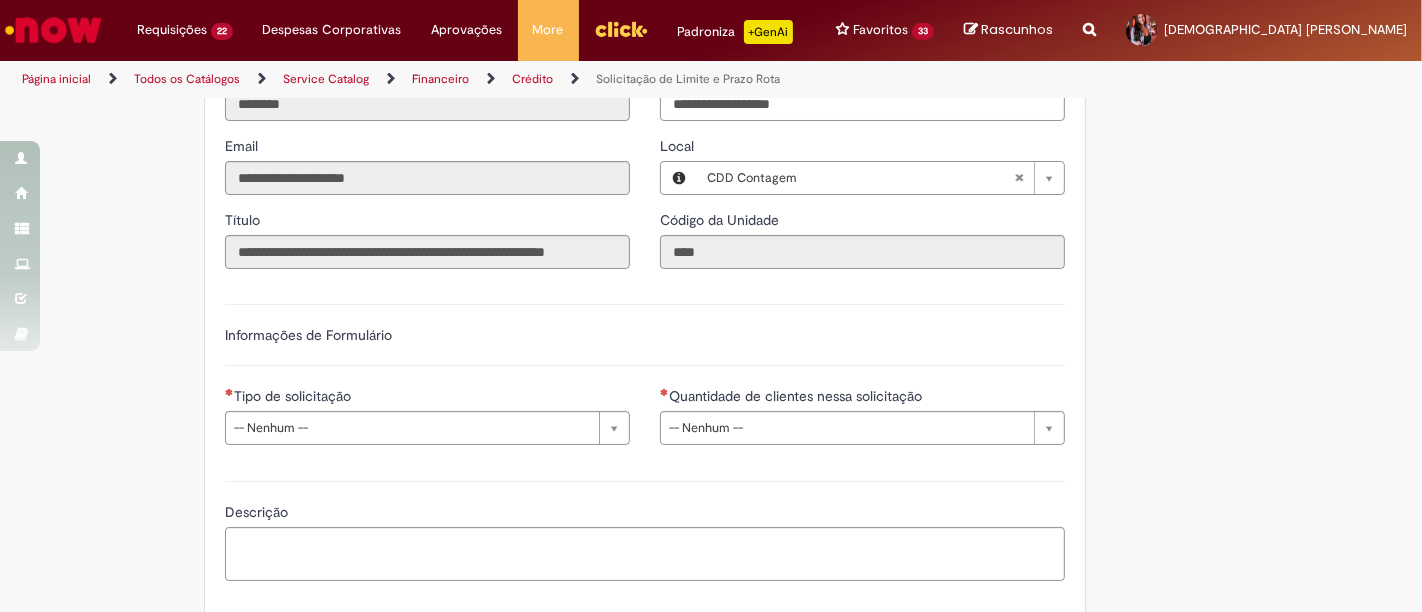 scroll, scrollTop: 797, scrollLeft: 0, axis: vertical 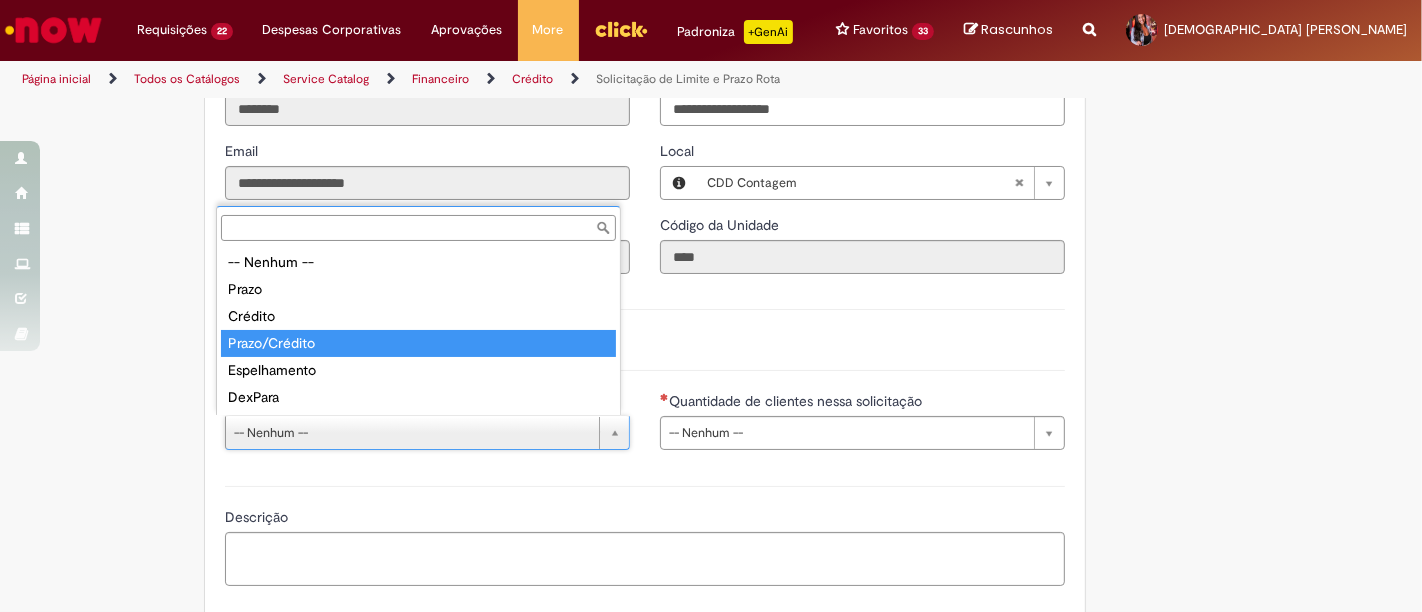 type on "**********" 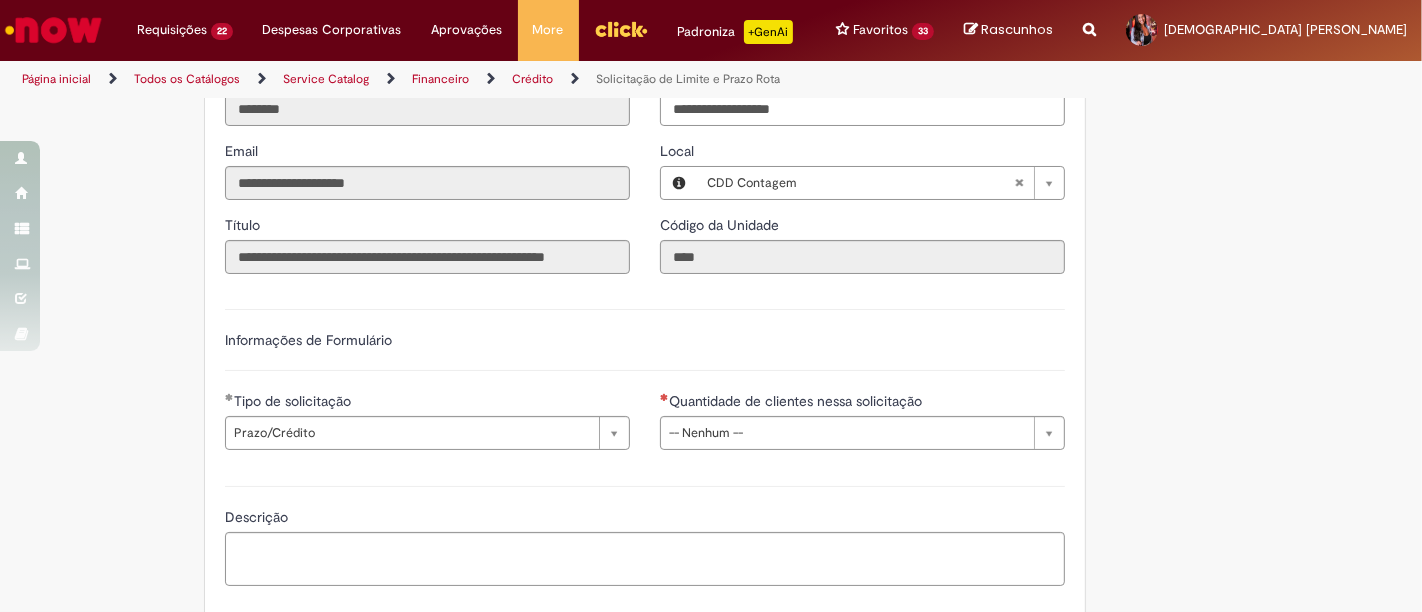 click on "Informações de Formulário" at bounding box center (645, 350) 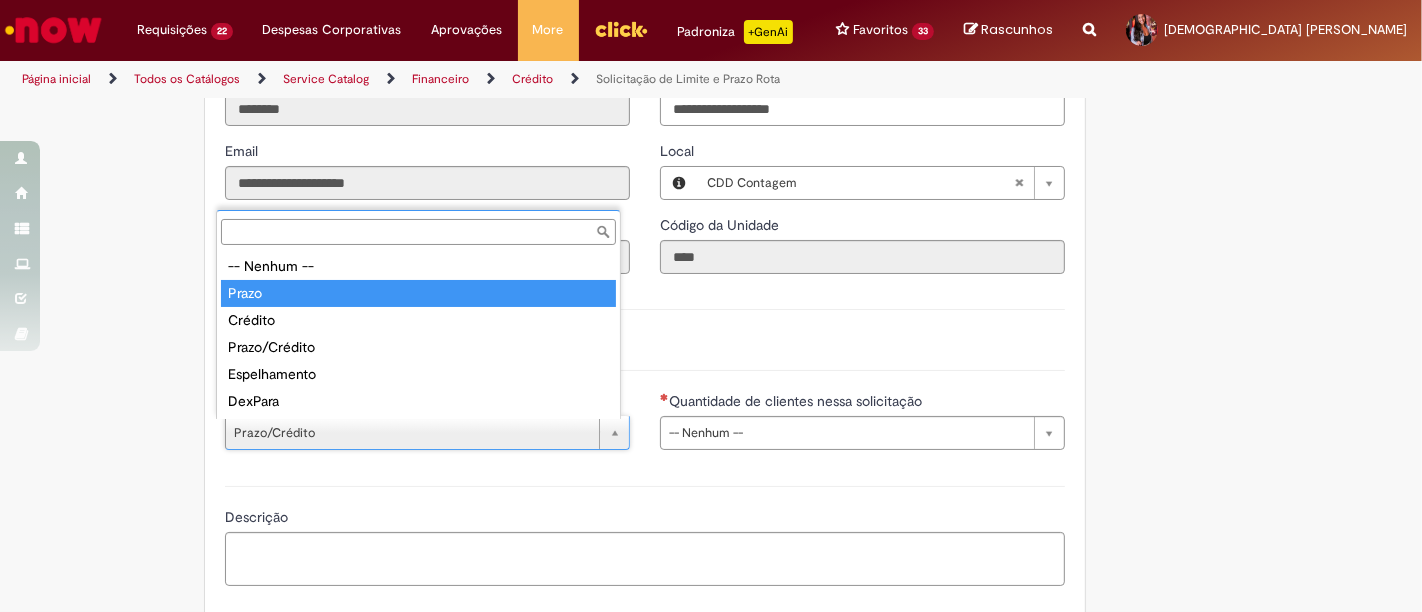 type on "*****" 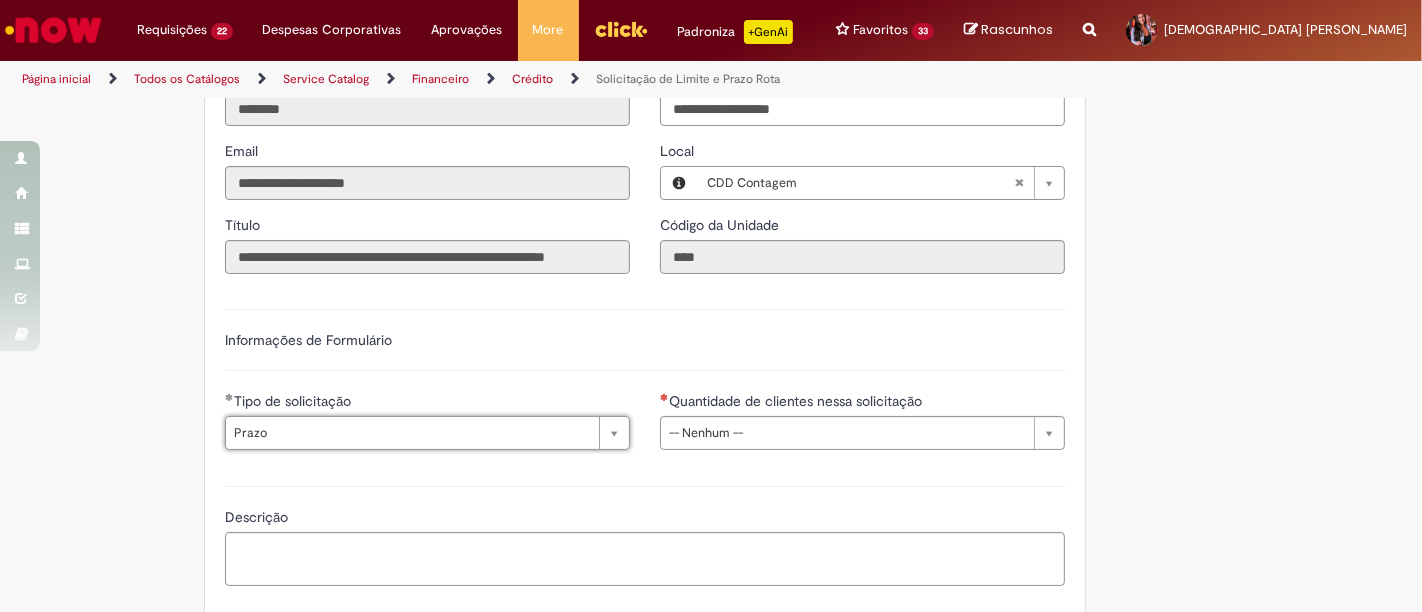 scroll, scrollTop: 0, scrollLeft: 33, axis: horizontal 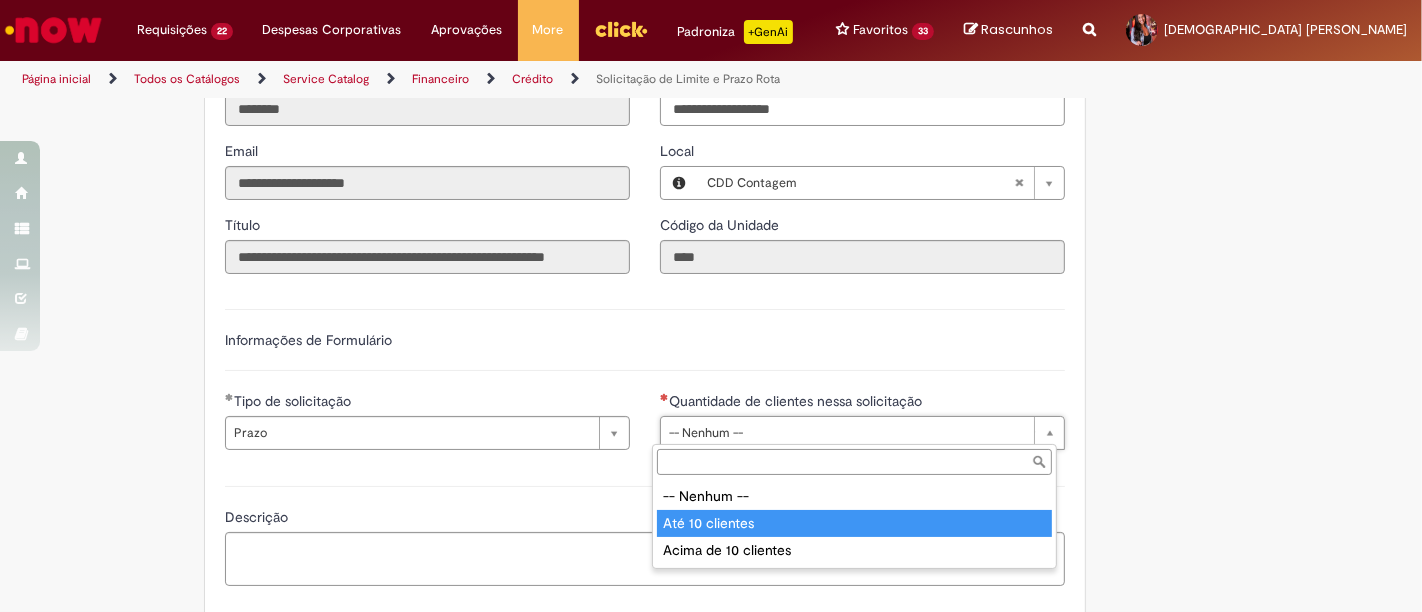 type on "**********" 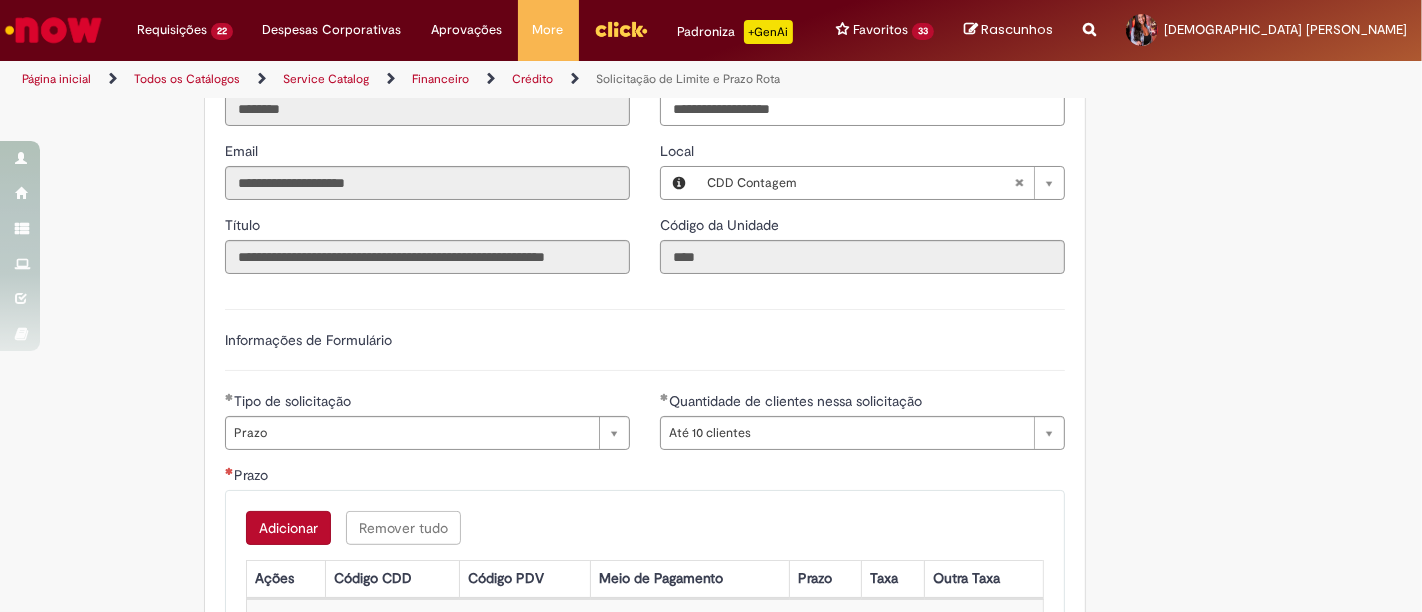 click on "Adicionar" at bounding box center [288, 528] 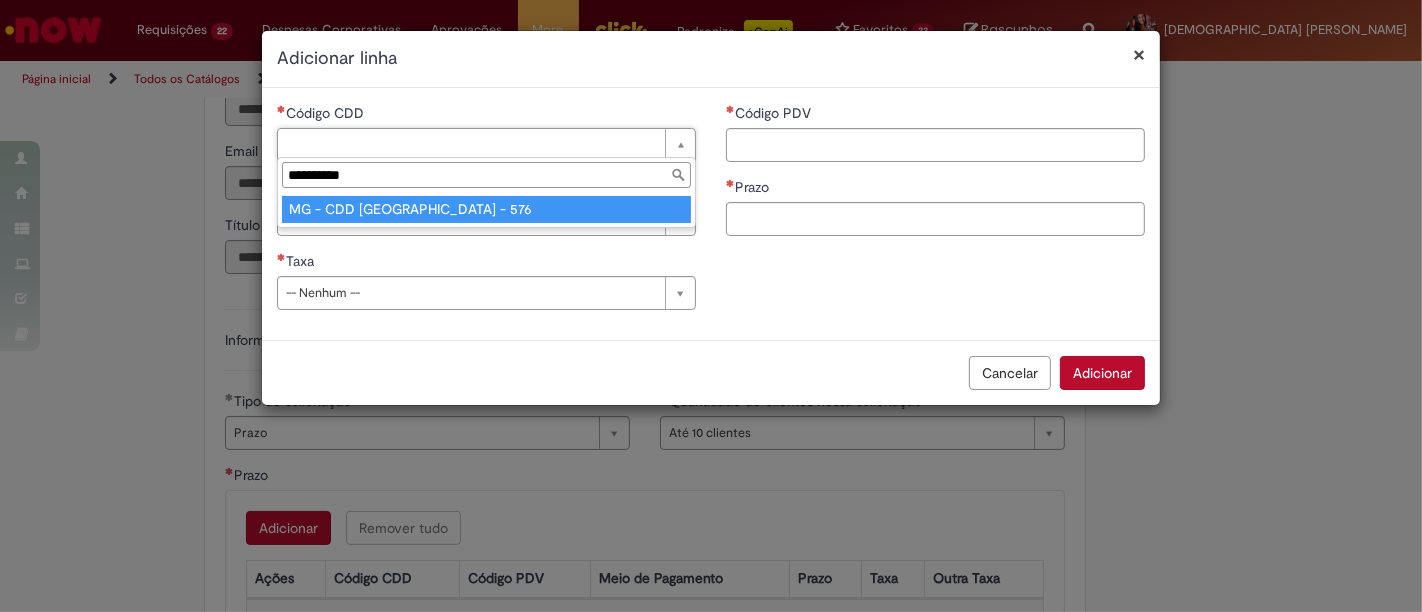 type on "**********" 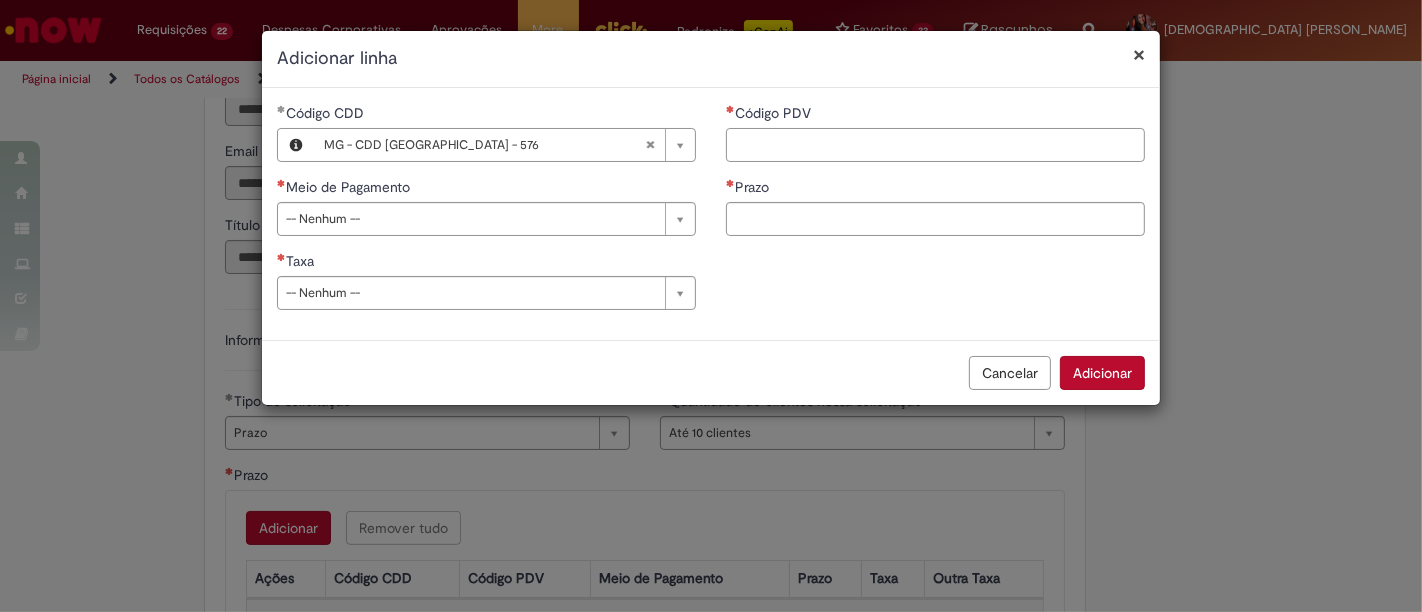 click on "Código PDV" at bounding box center (935, 145) 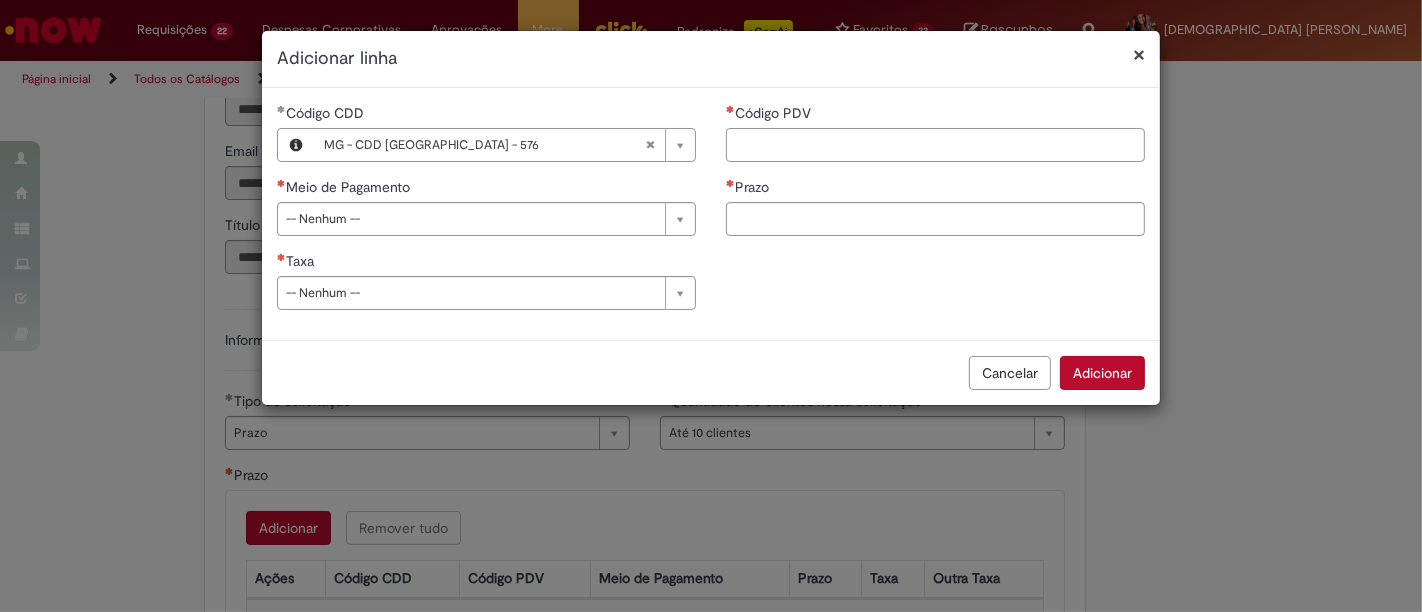 paste on "*****" 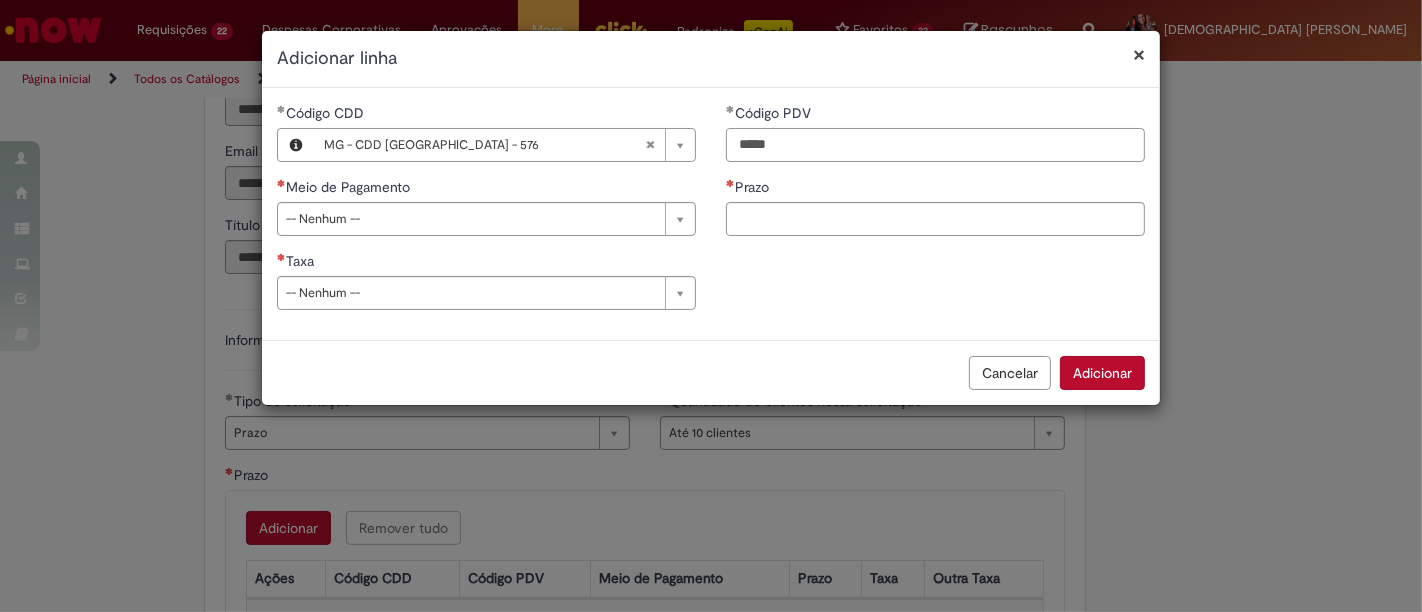 type on "*****" 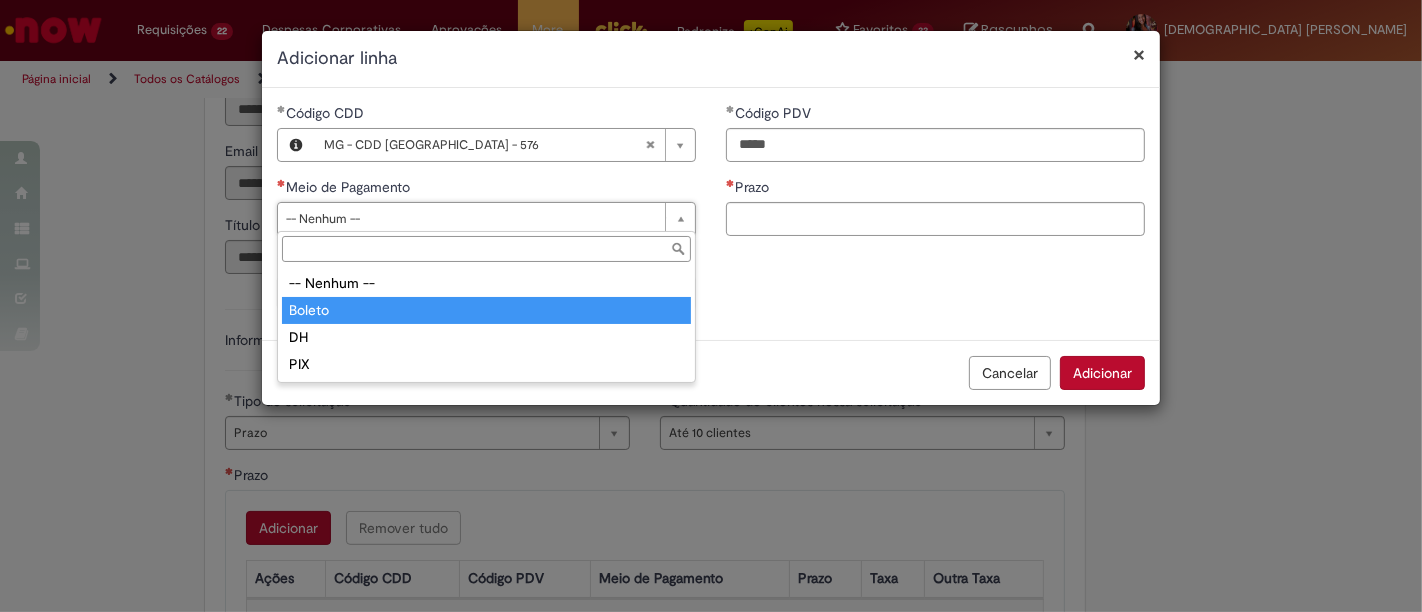 type on "******" 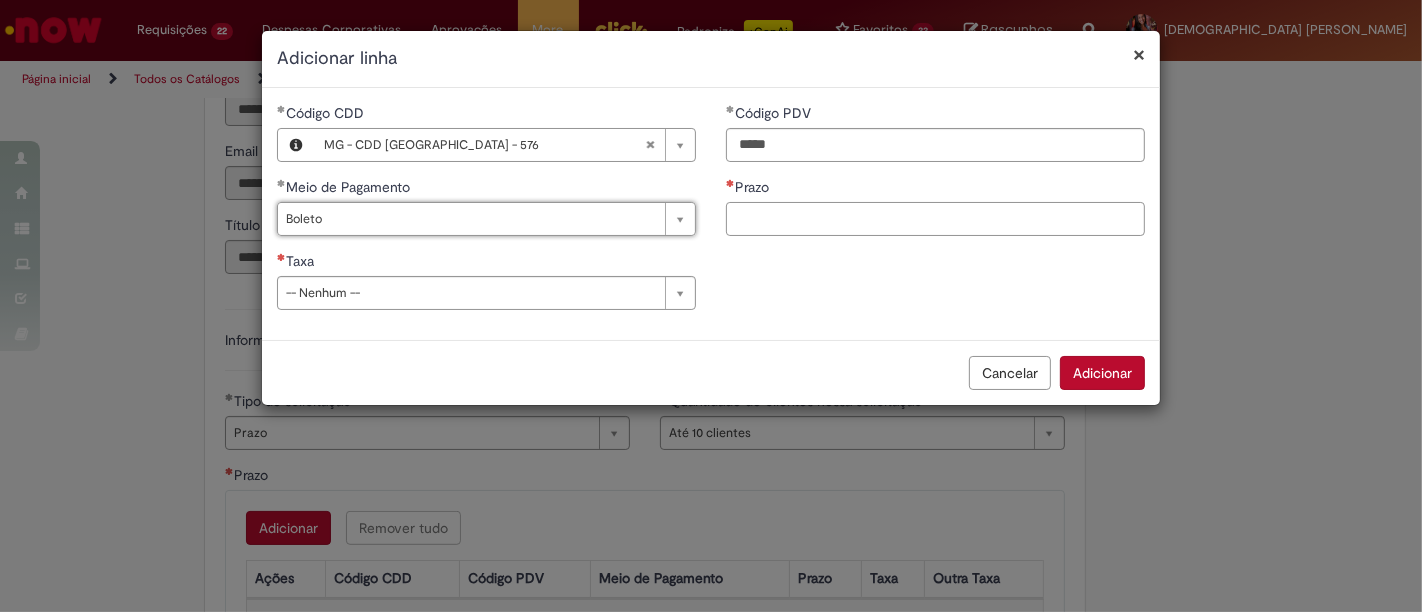 click on "Prazo" at bounding box center [935, 219] 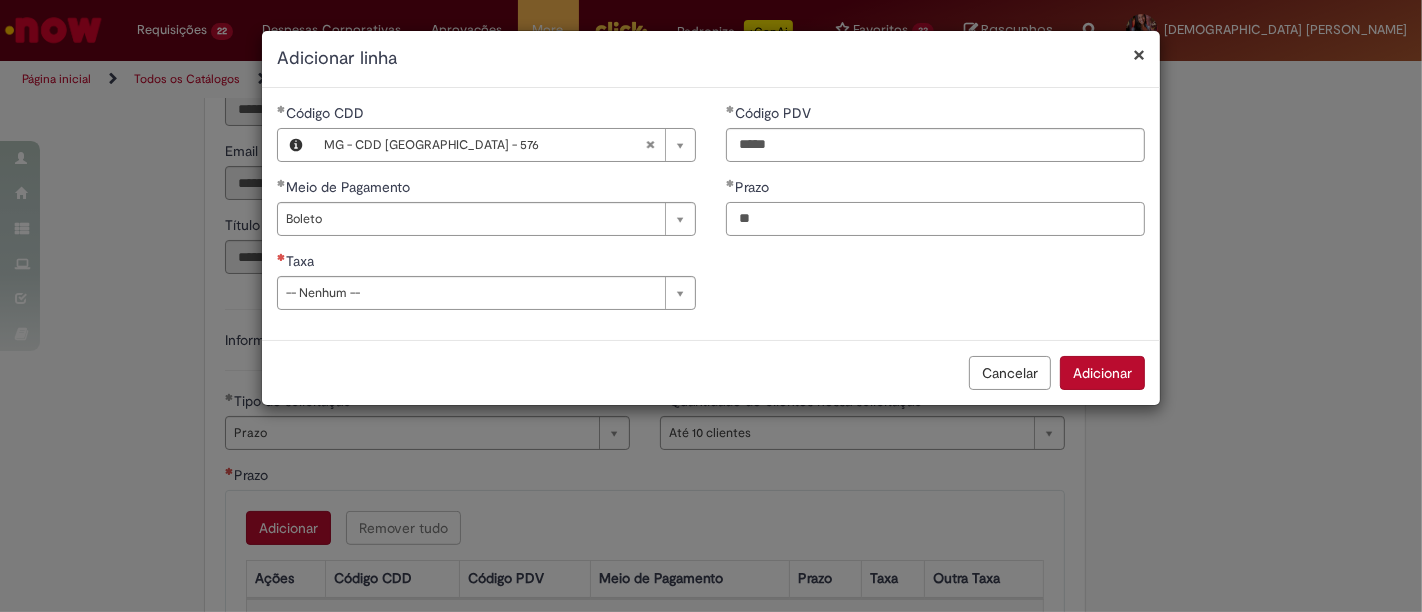 type on "*" 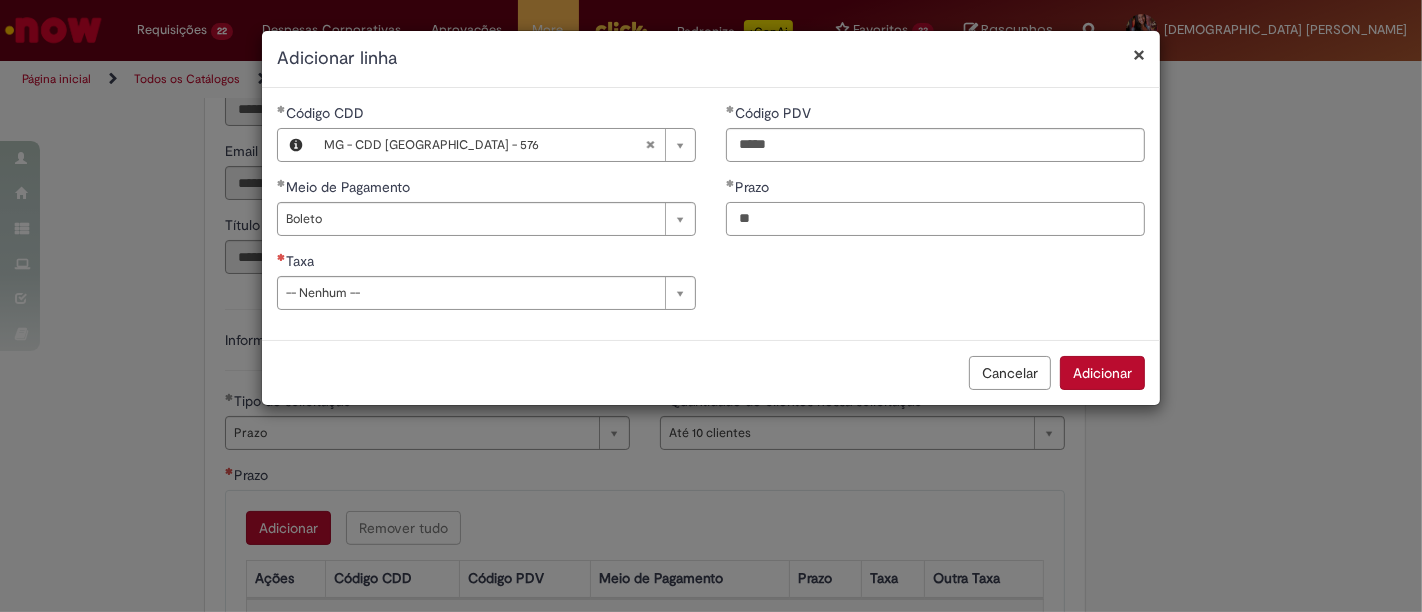 type on "**" 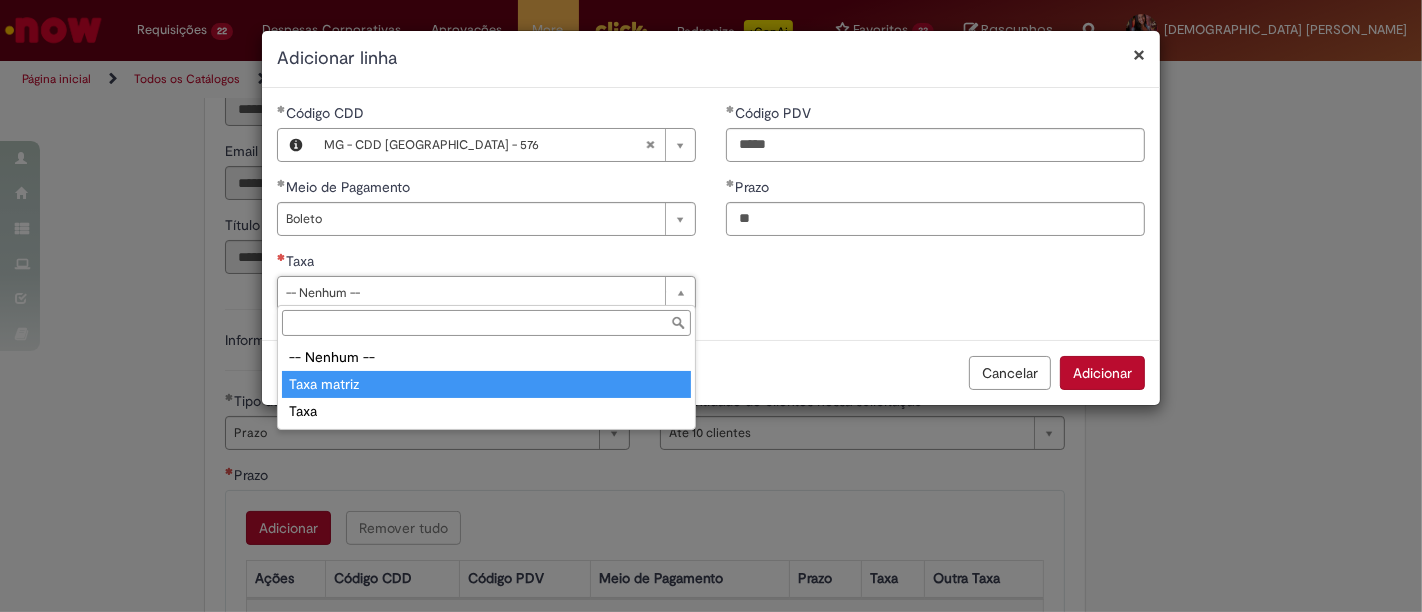 type on "**********" 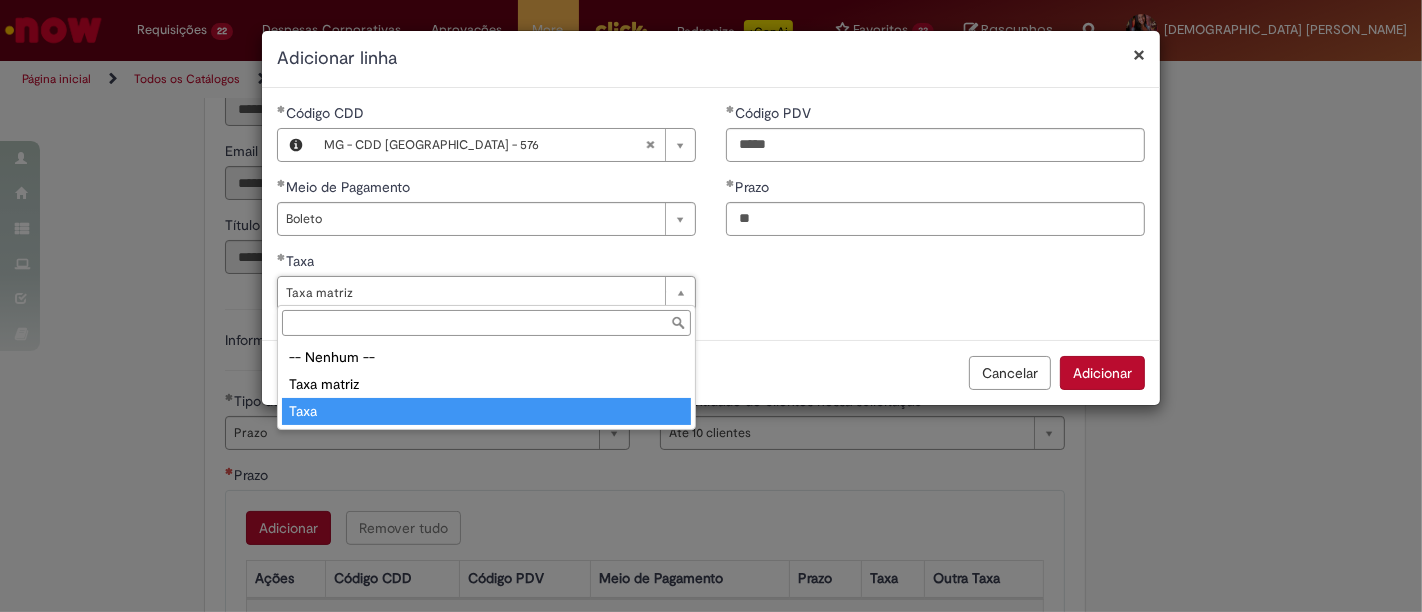 type on "****" 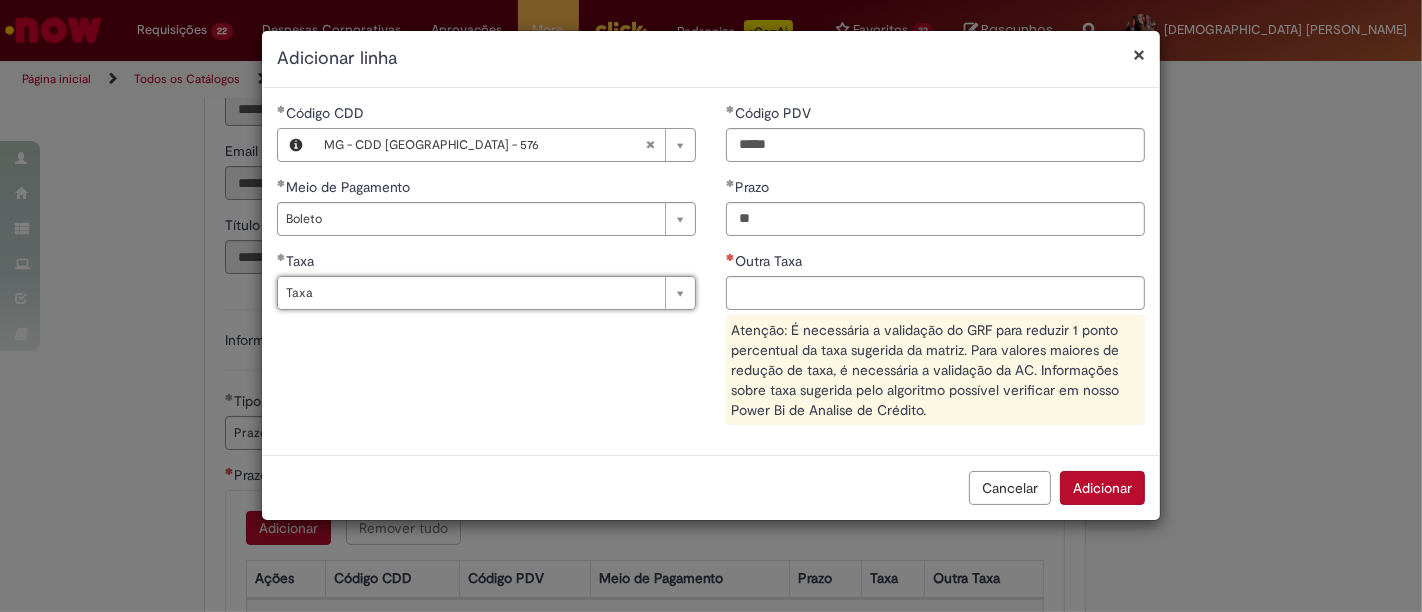 scroll, scrollTop: 0, scrollLeft: 27, axis: horizontal 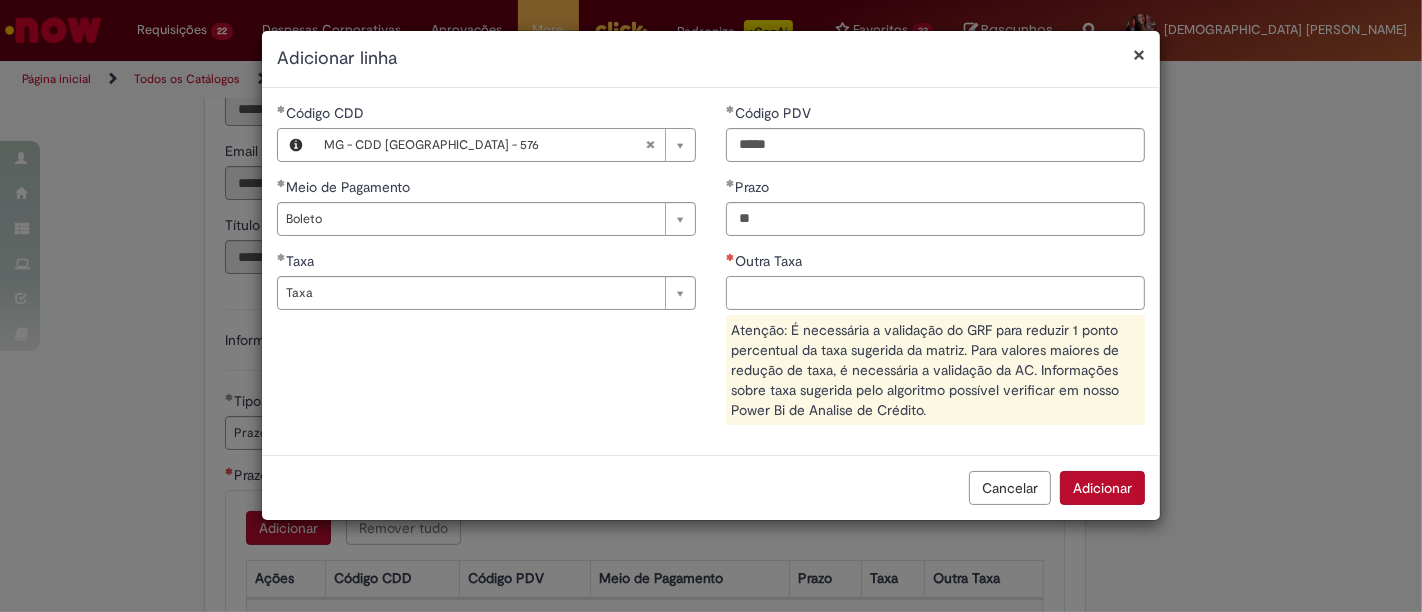click on "Outra Taxa" at bounding box center [935, 293] 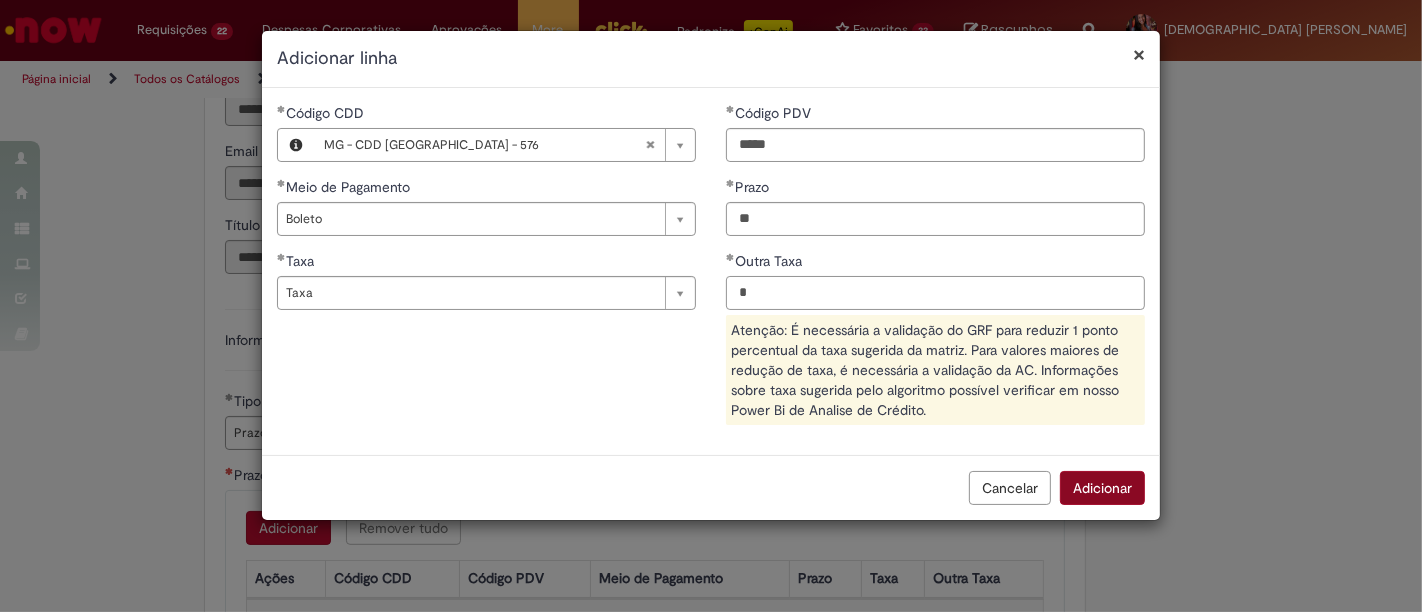 type on "*" 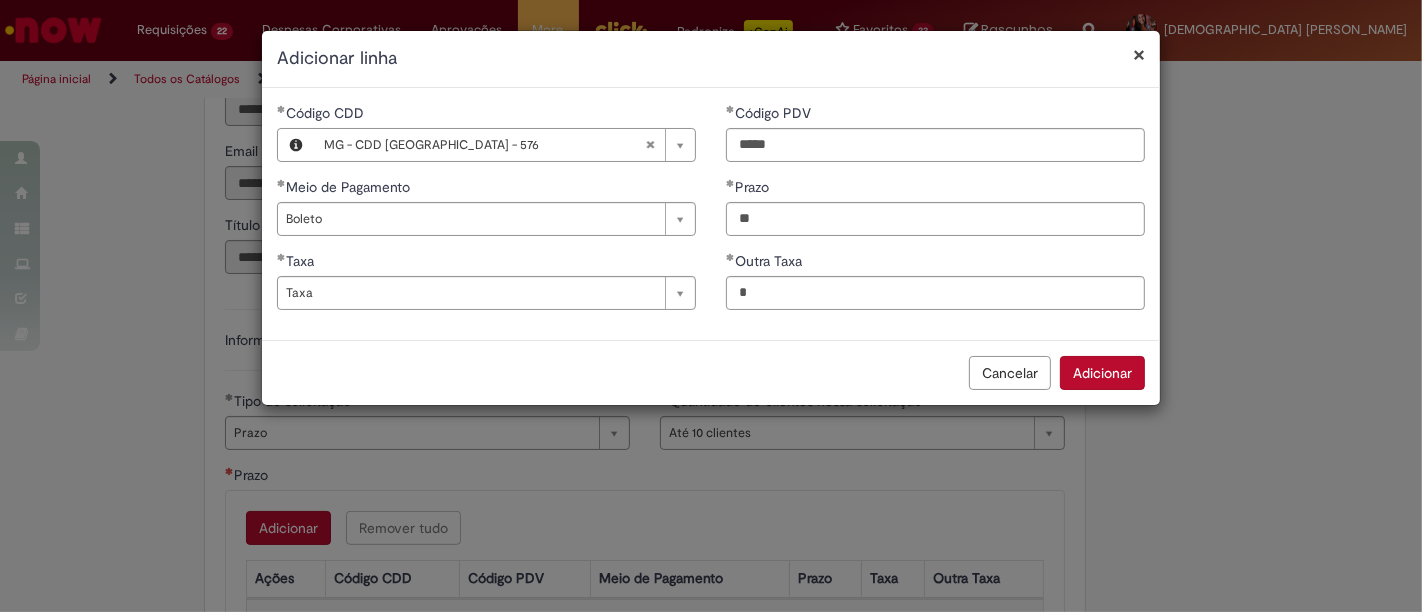click on "**********" at bounding box center (711, 306) 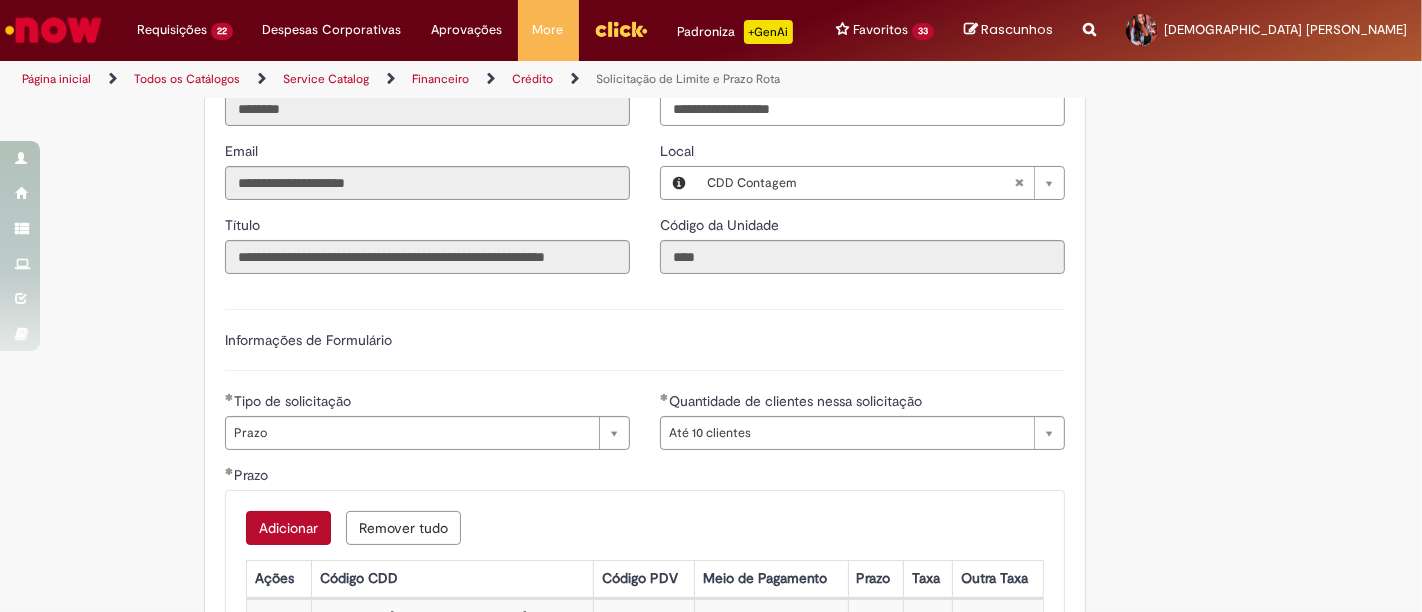 click on "Adicionar" at bounding box center (288, 528) 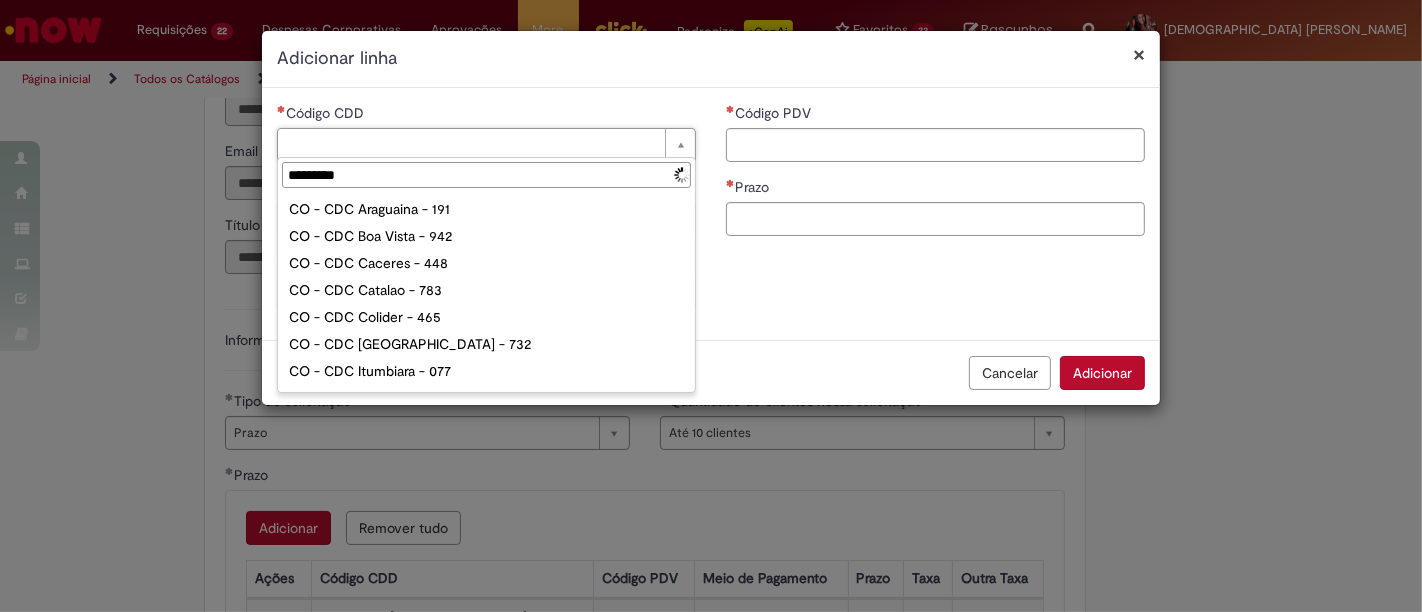 type on "**********" 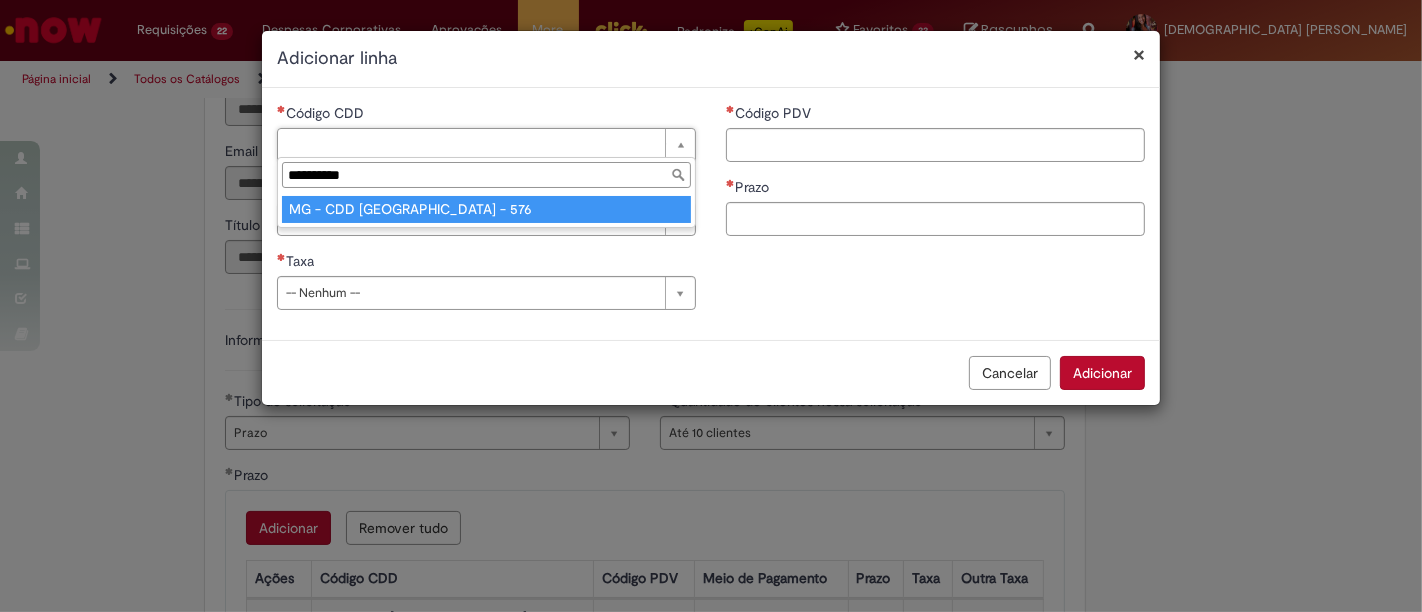 type on "**********" 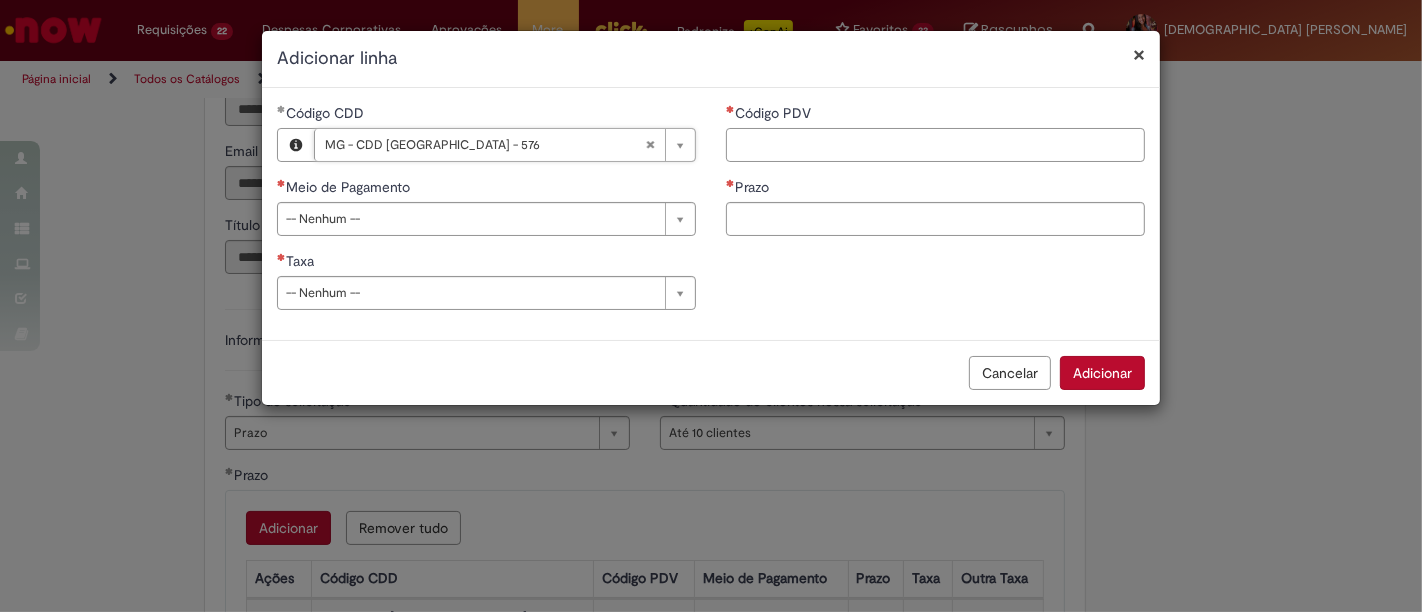 click on "Código PDV" at bounding box center [935, 145] 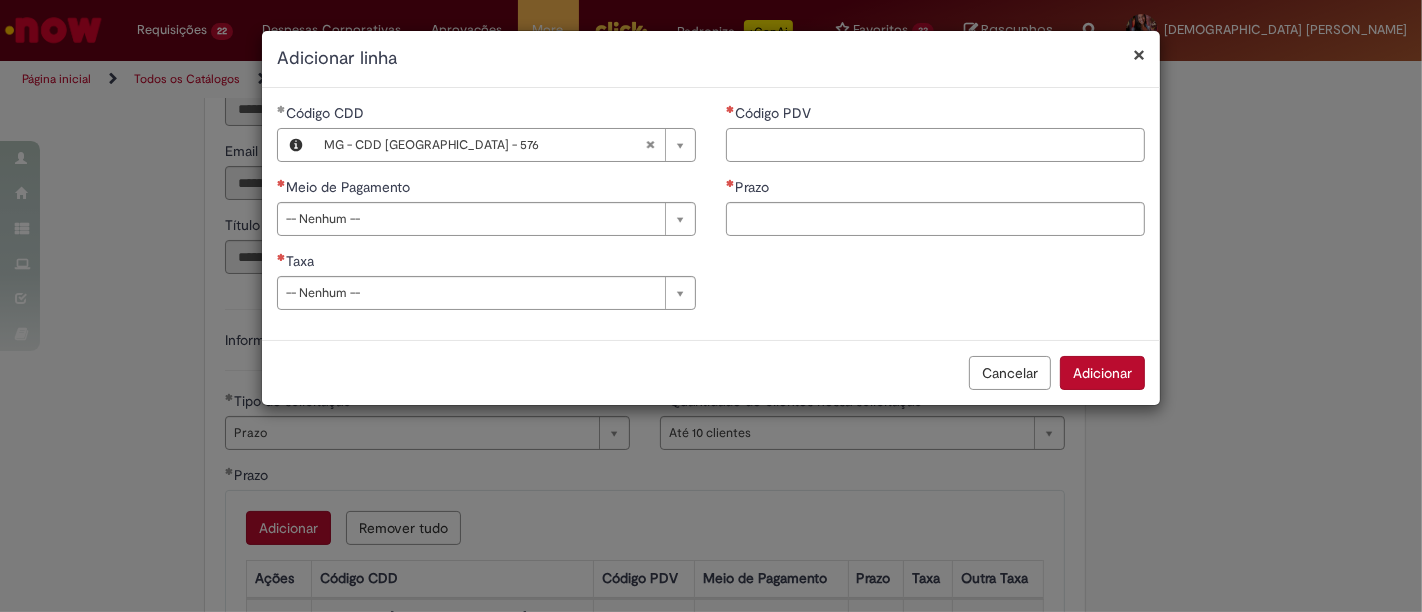 paste on "*****" 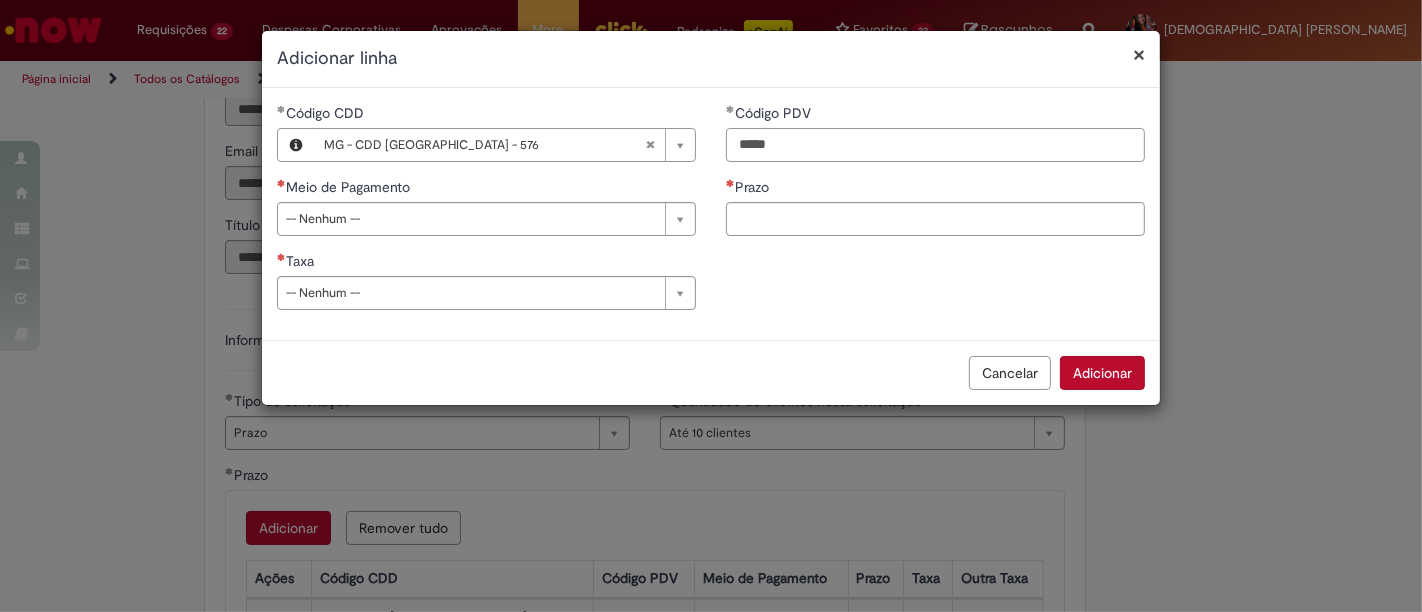 type on "*****" 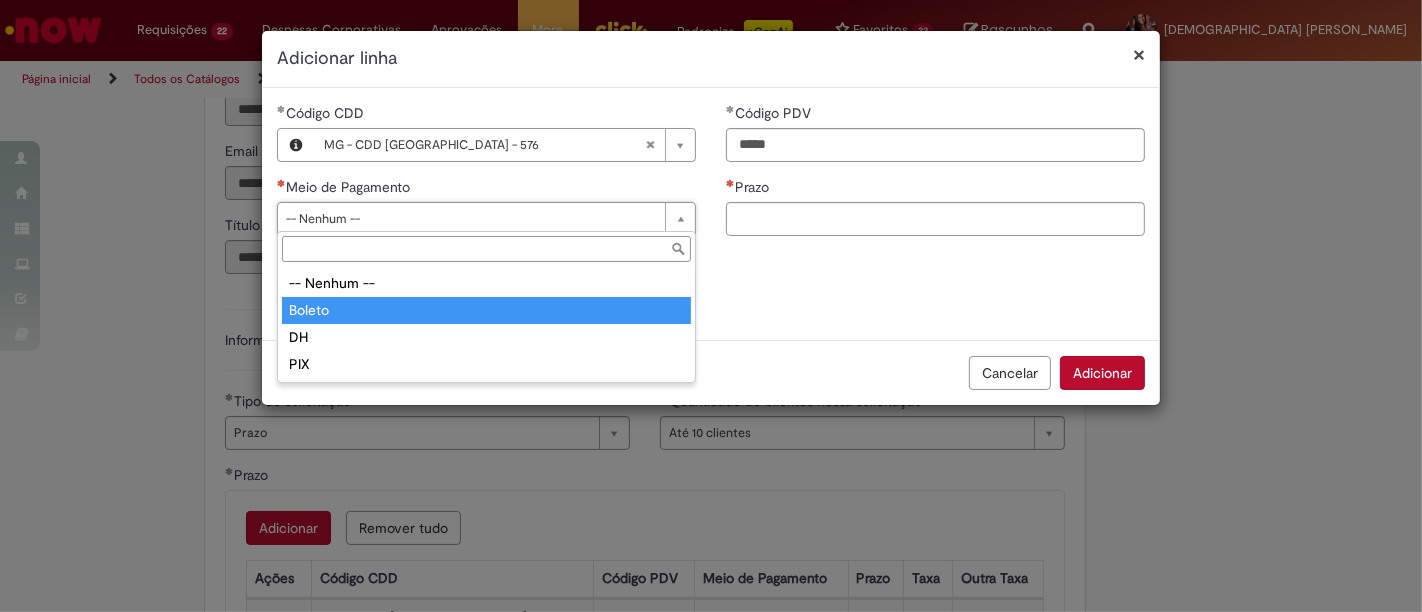 type on "******" 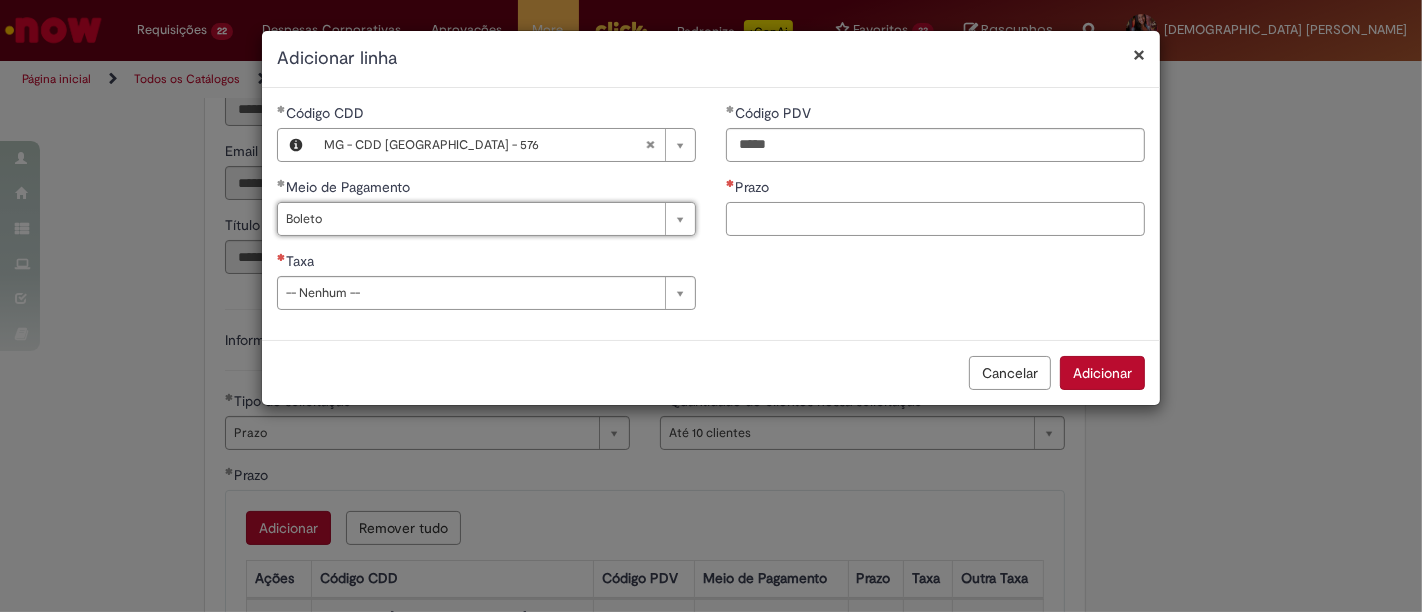 click on "Prazo" at bounding box center (935, 219) 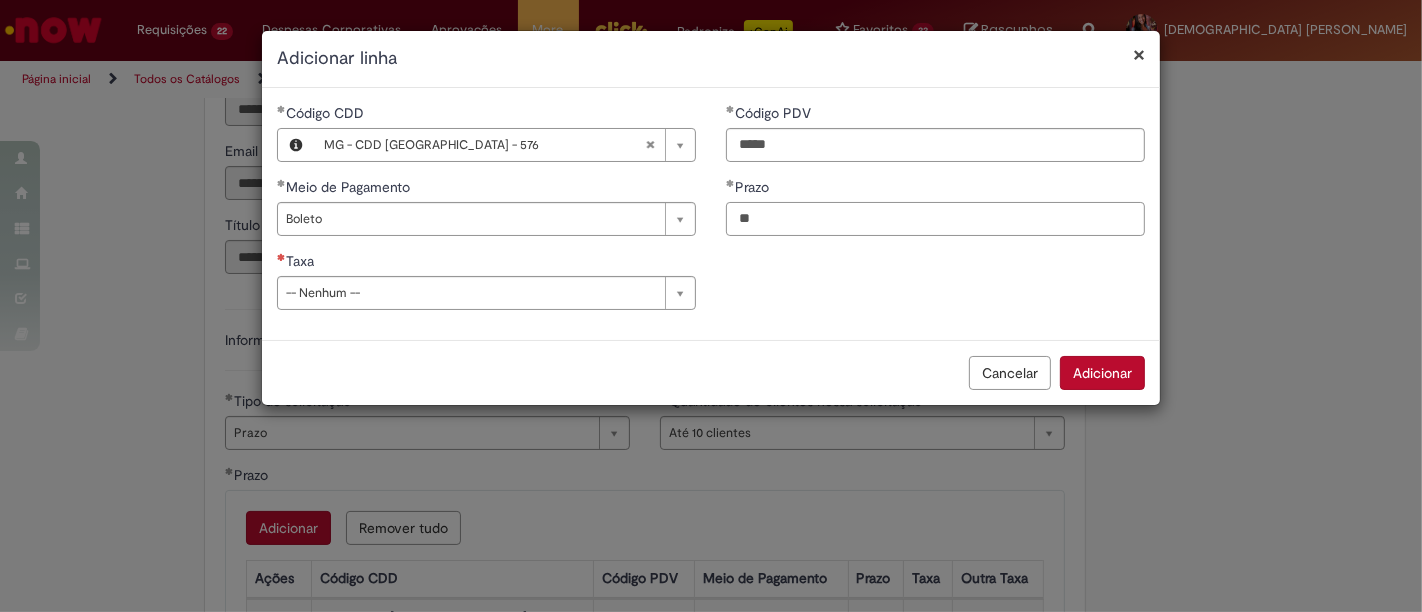 type on "**" 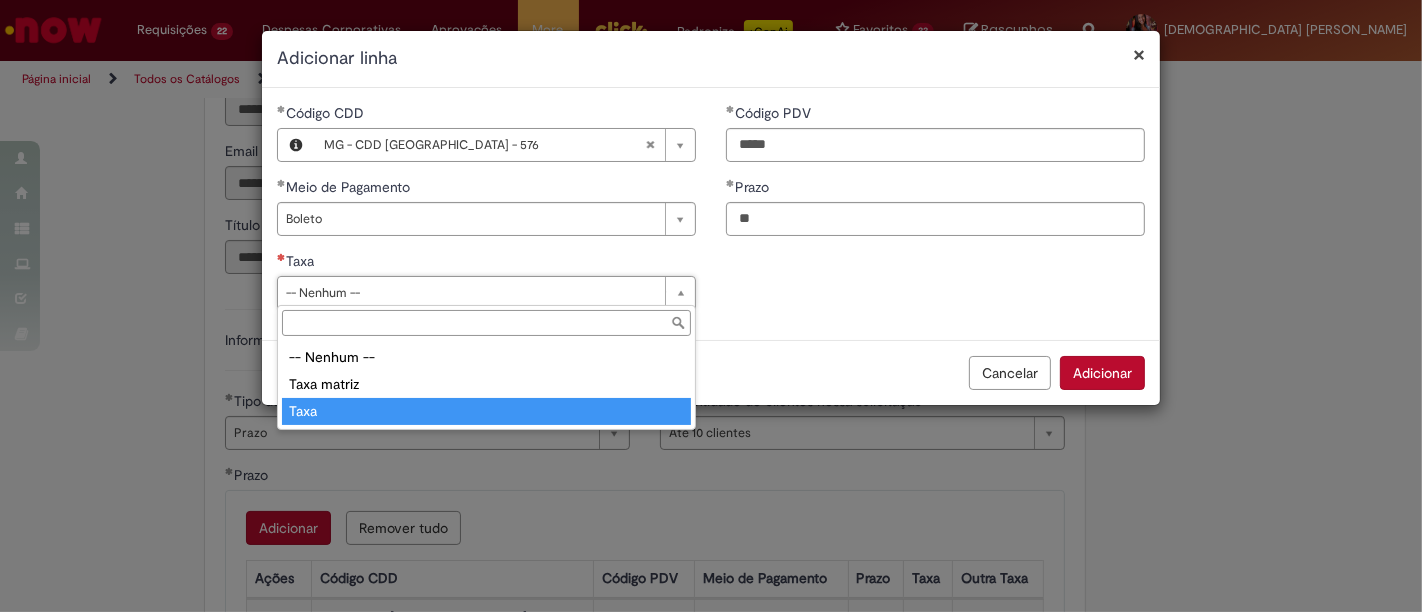 type on "****" 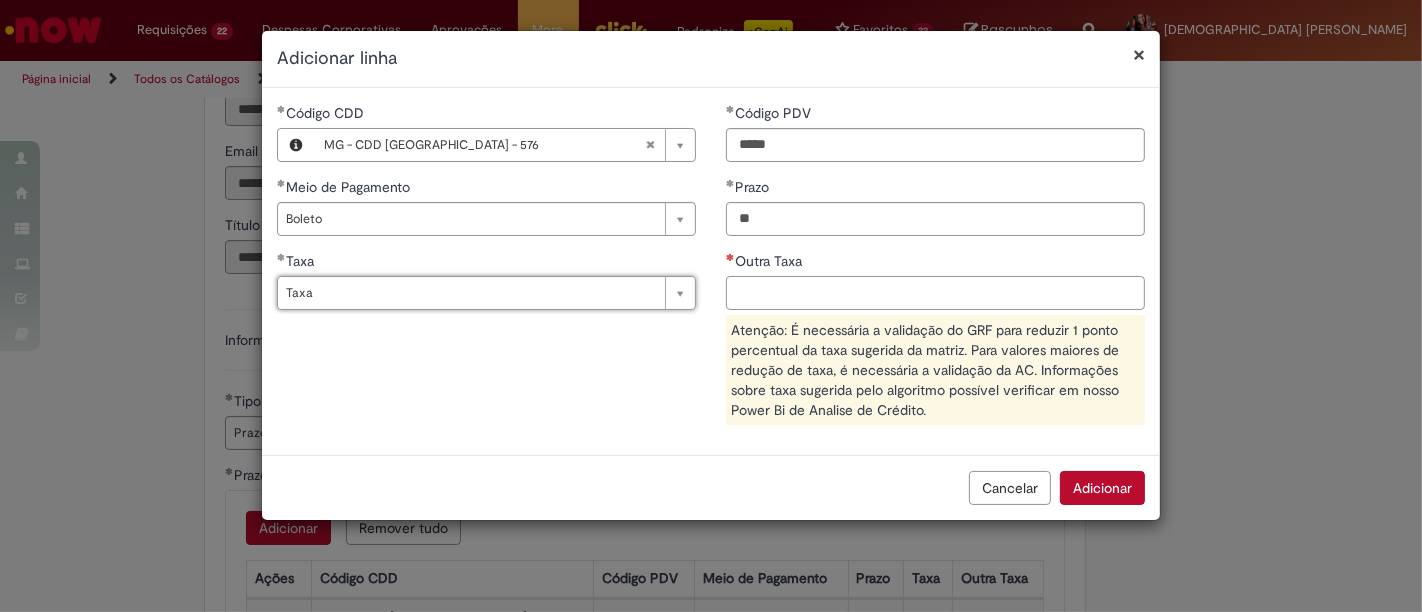 click on "Outra Taxa" at bounding box center [935, 293] 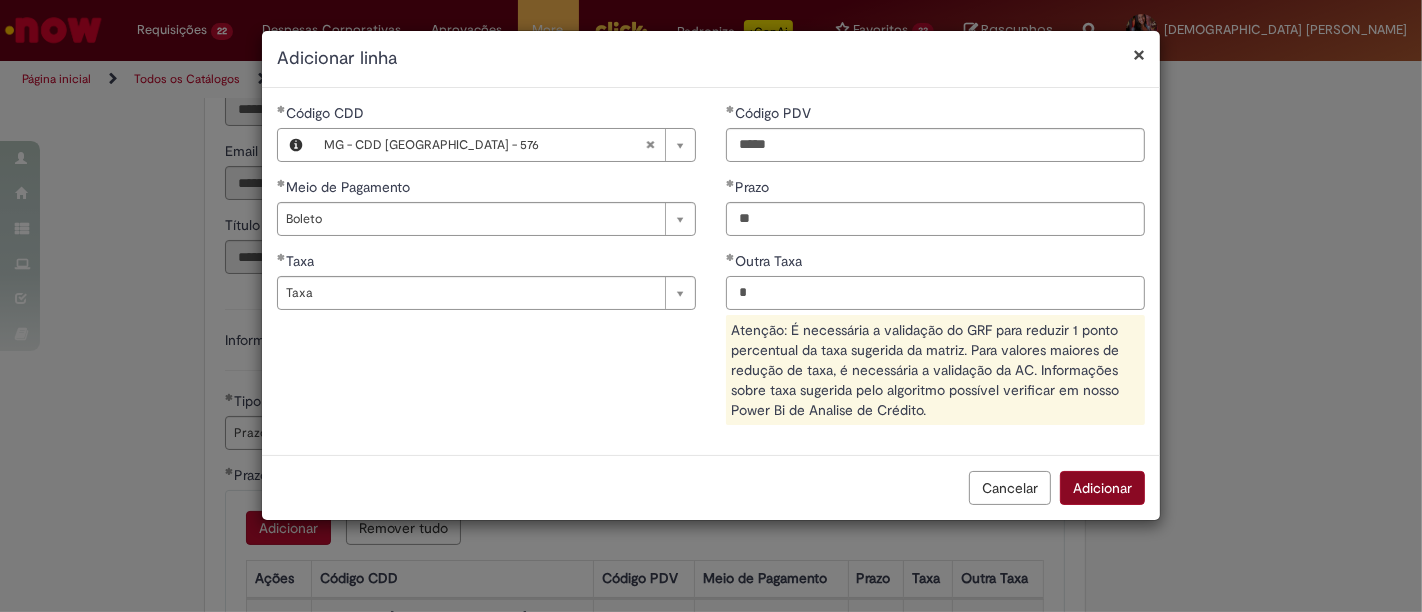 type on "*" 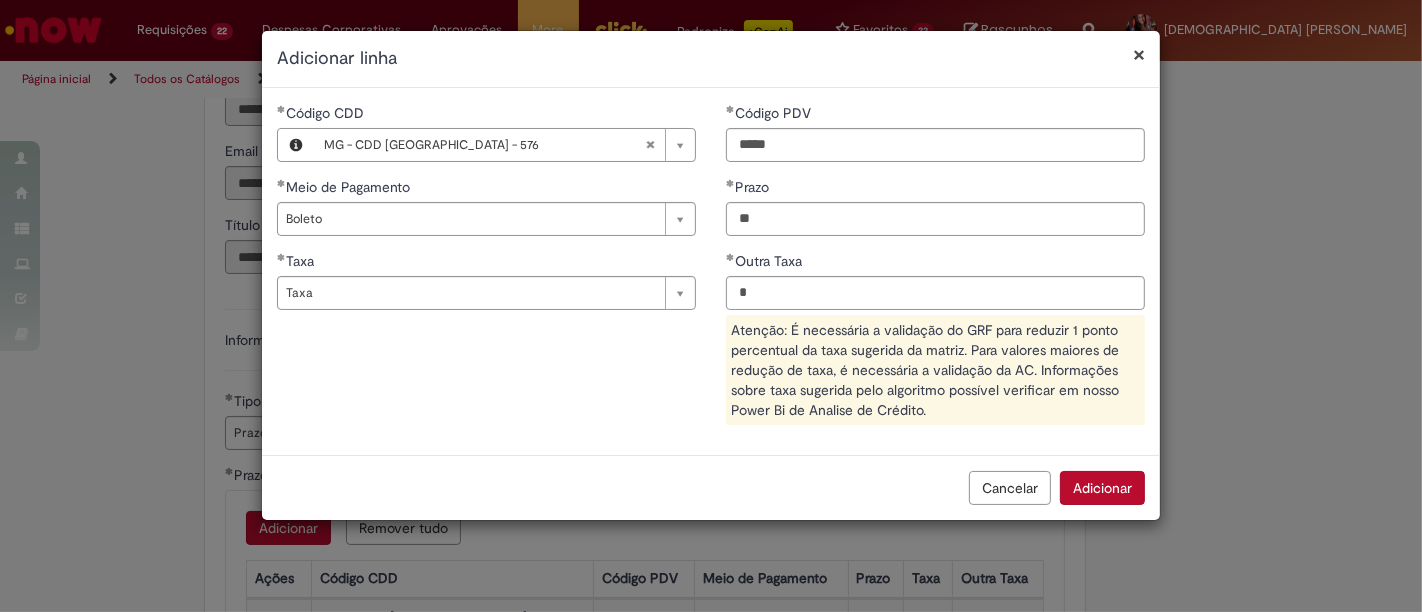 click on "**********" at bounding box center [711, 306] 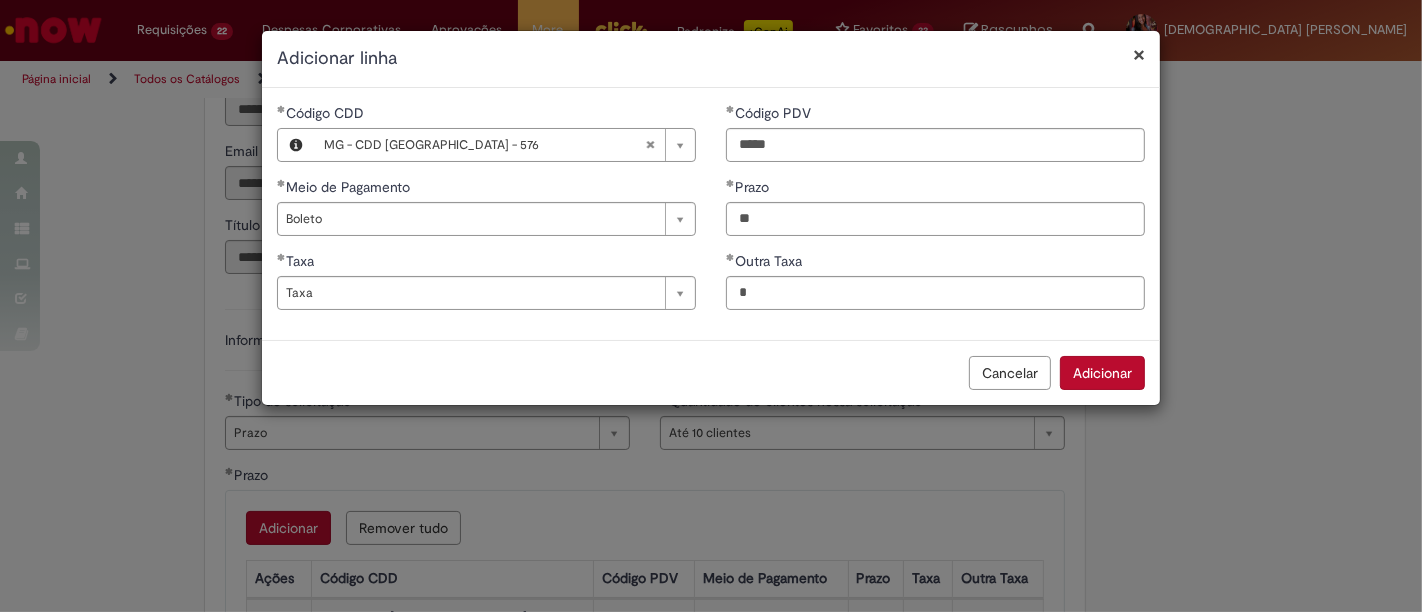 click on "Adicionar" at bounding box center [1102, 373] 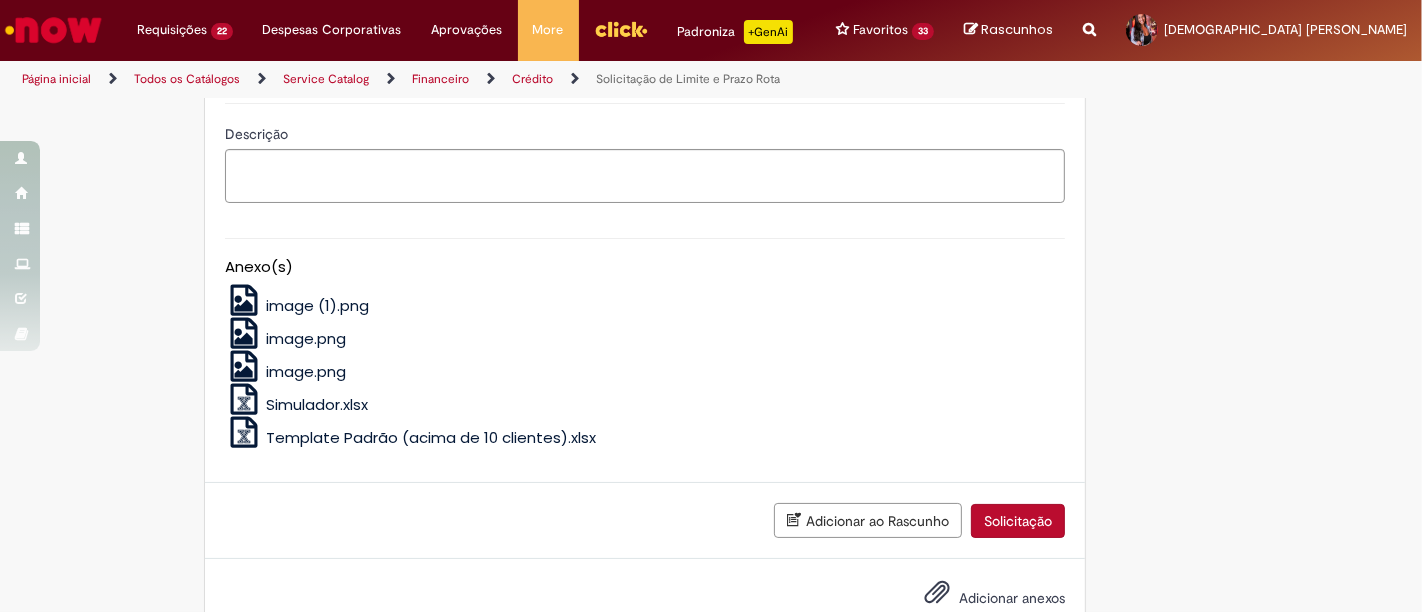 scroll, scrollTop: 1302, scrollLeft: 0, axis: vertical 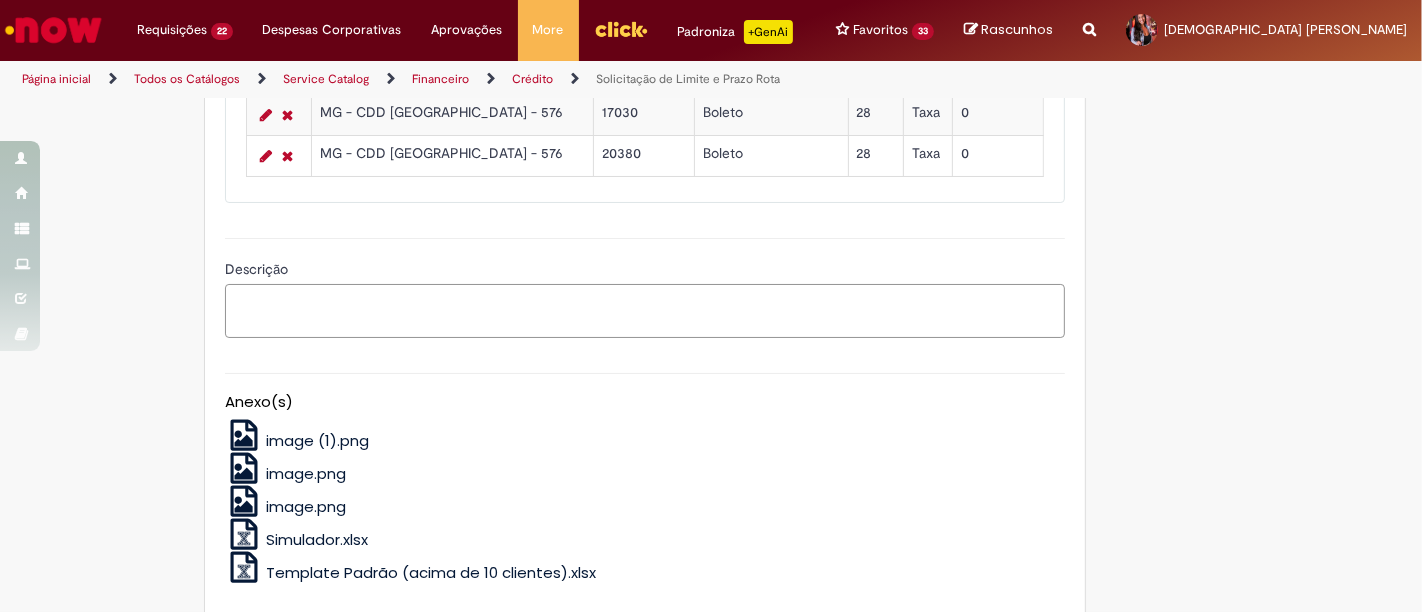 click on "Descrição" at bounding box center (645, 310) 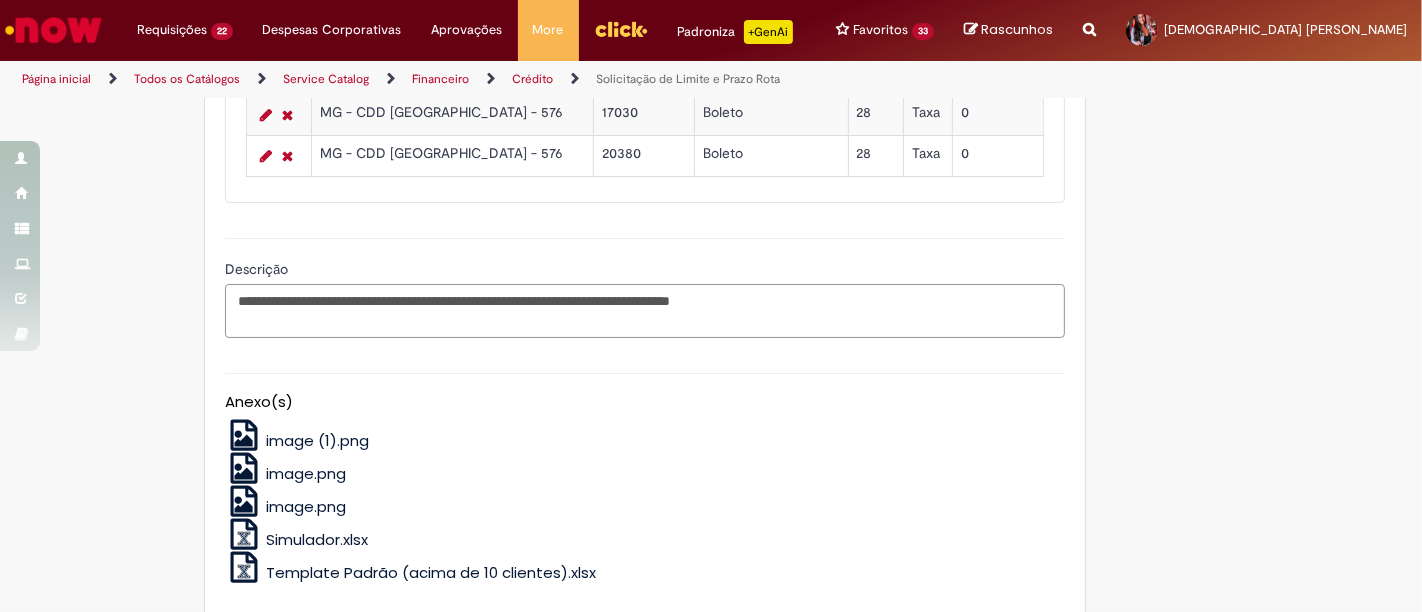 type on "**********" 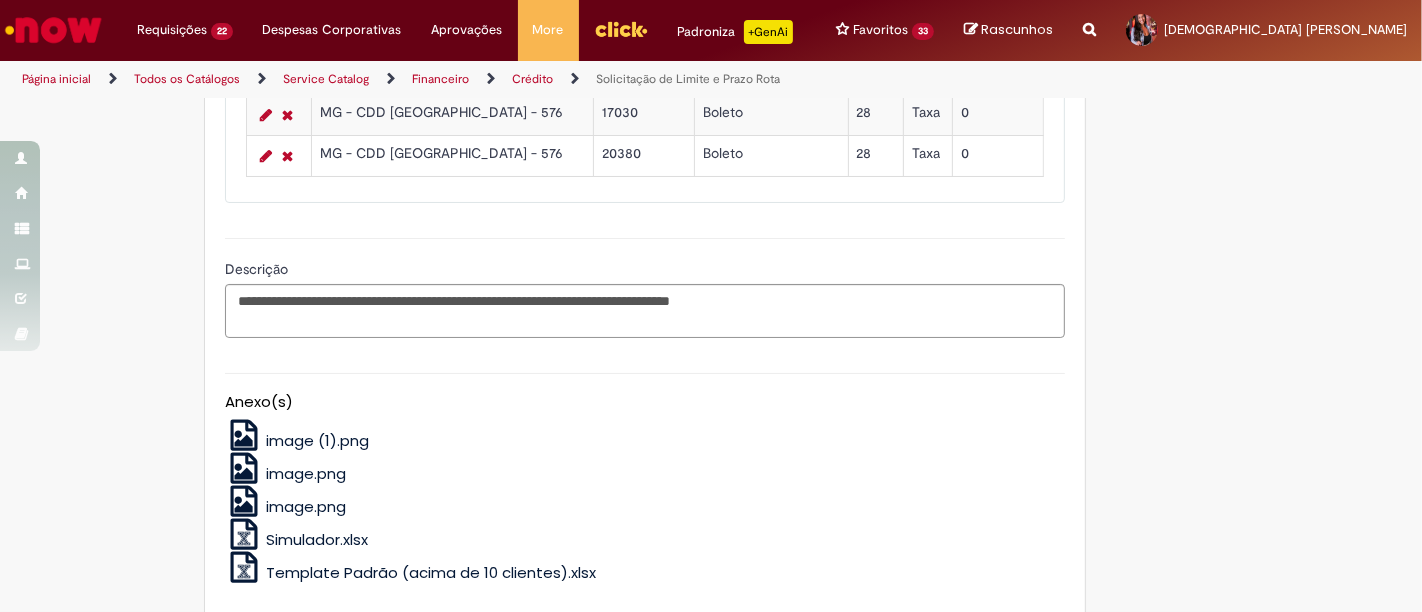 scroll, scrollTop: 1491, scrollLeft: 0, axis: vertical 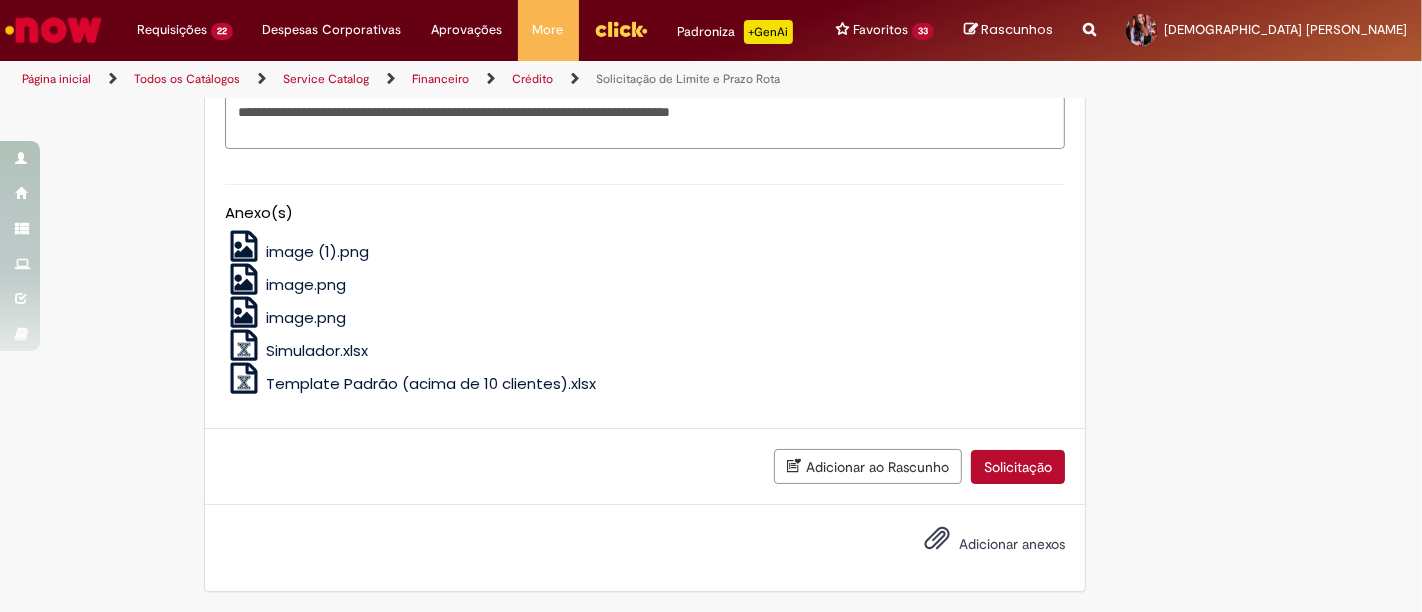 click on "Adicionar anexos" at bounding box center (1012, 544) 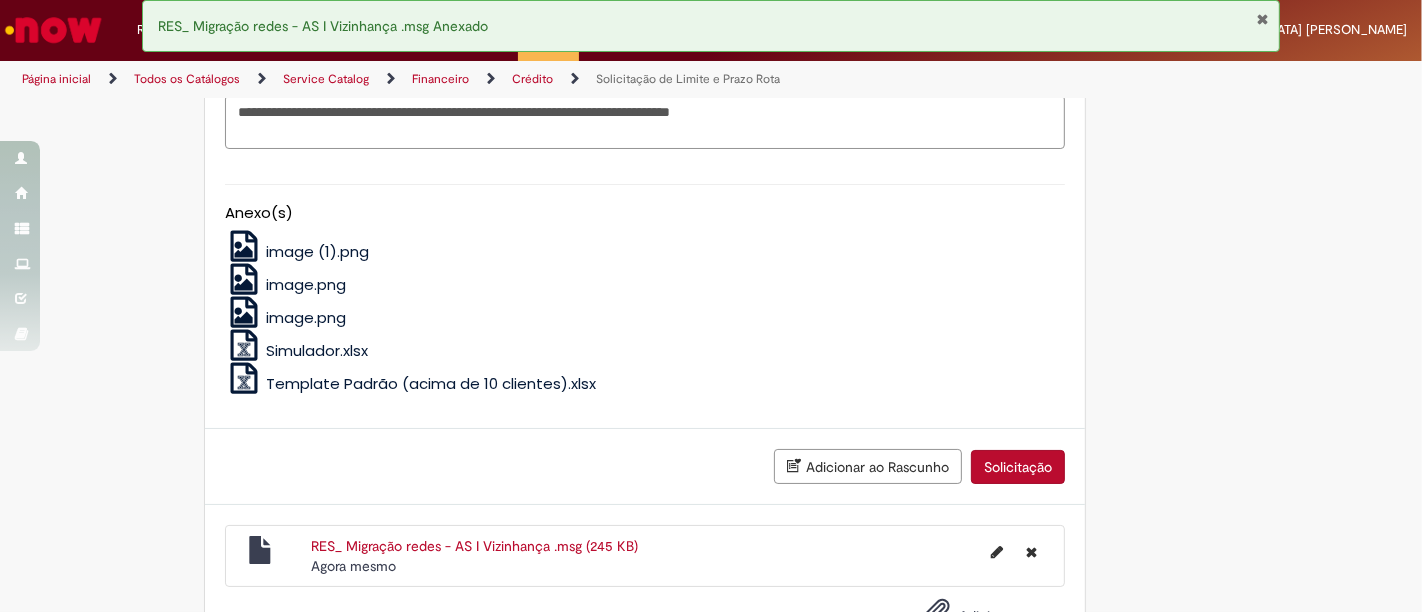 click on "Solicitação" at bounding box center (1018, 467) 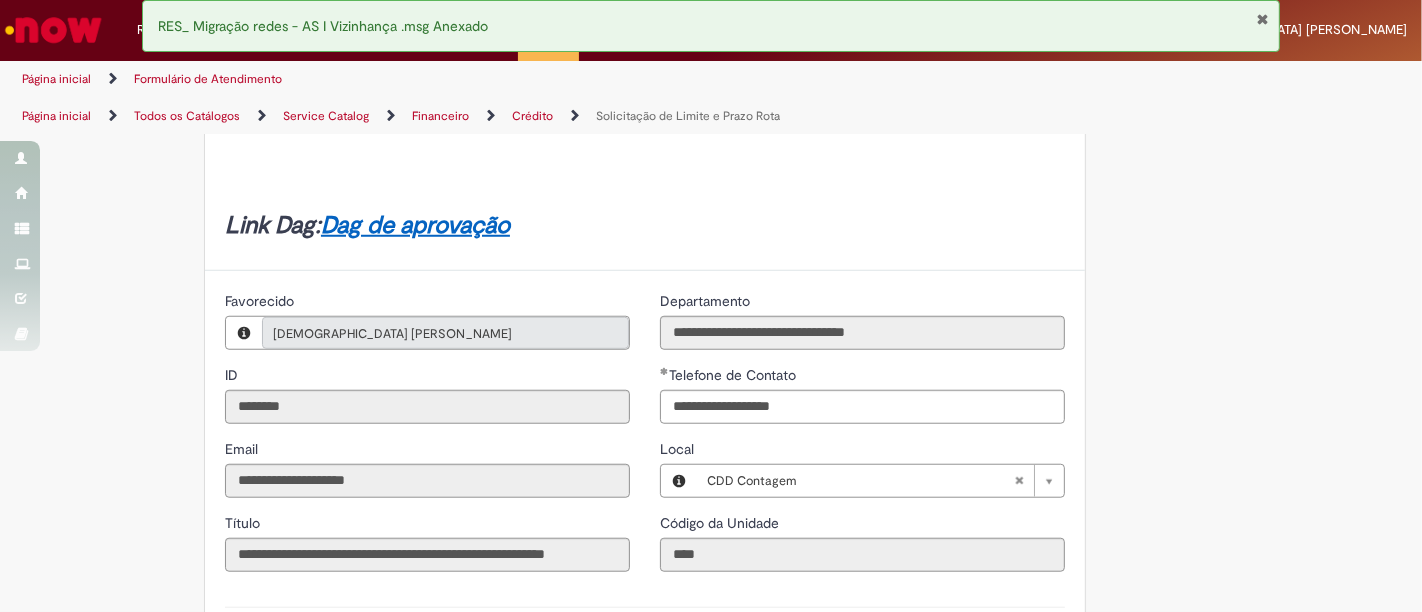 scroll, scrollTop: 0, scrollLeft: 0, axis: both 